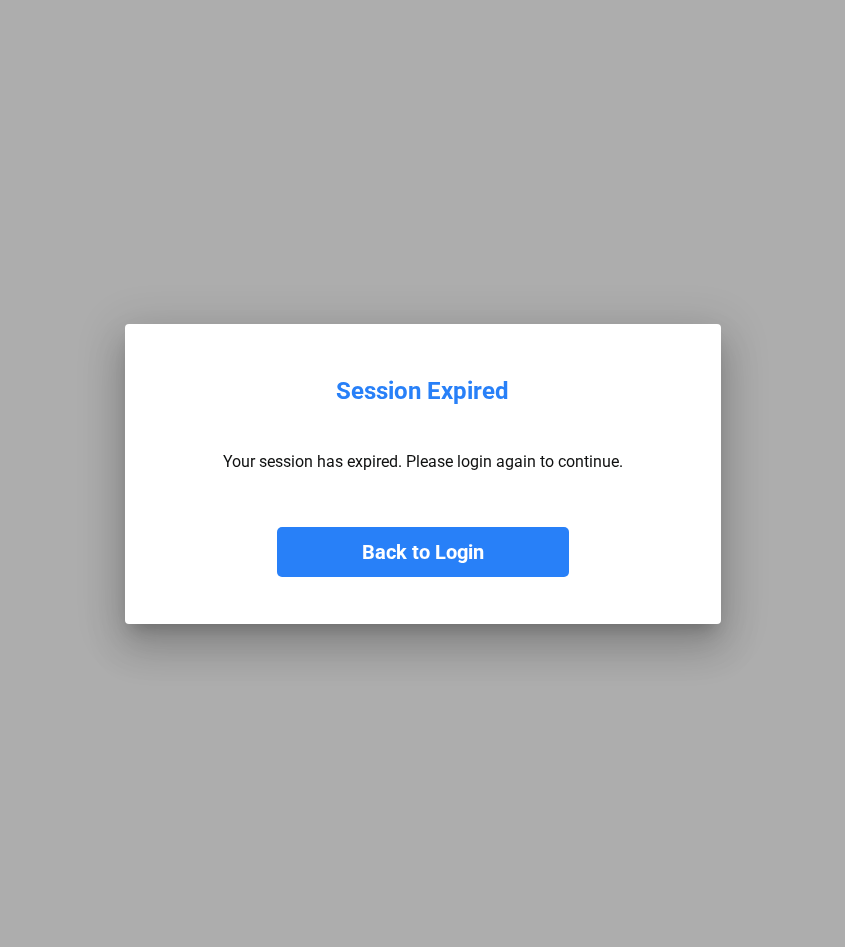 scroll, scrollTop: 0, scrollLeft: 0, axis: both 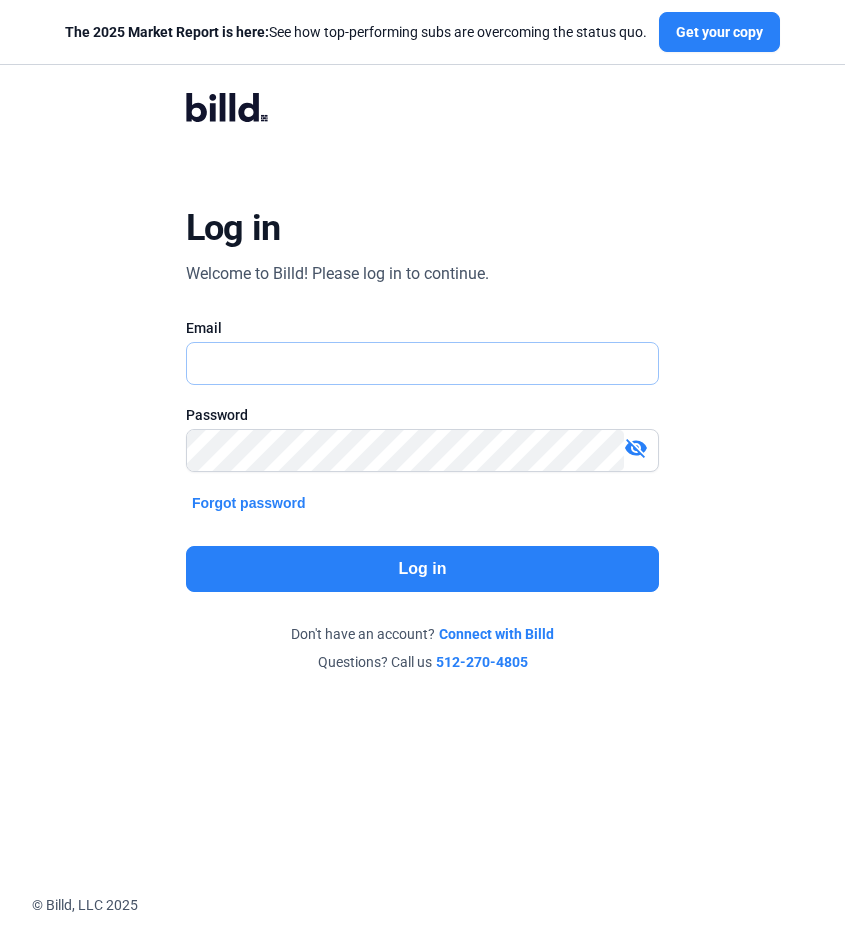 type on "[EMAIL]" 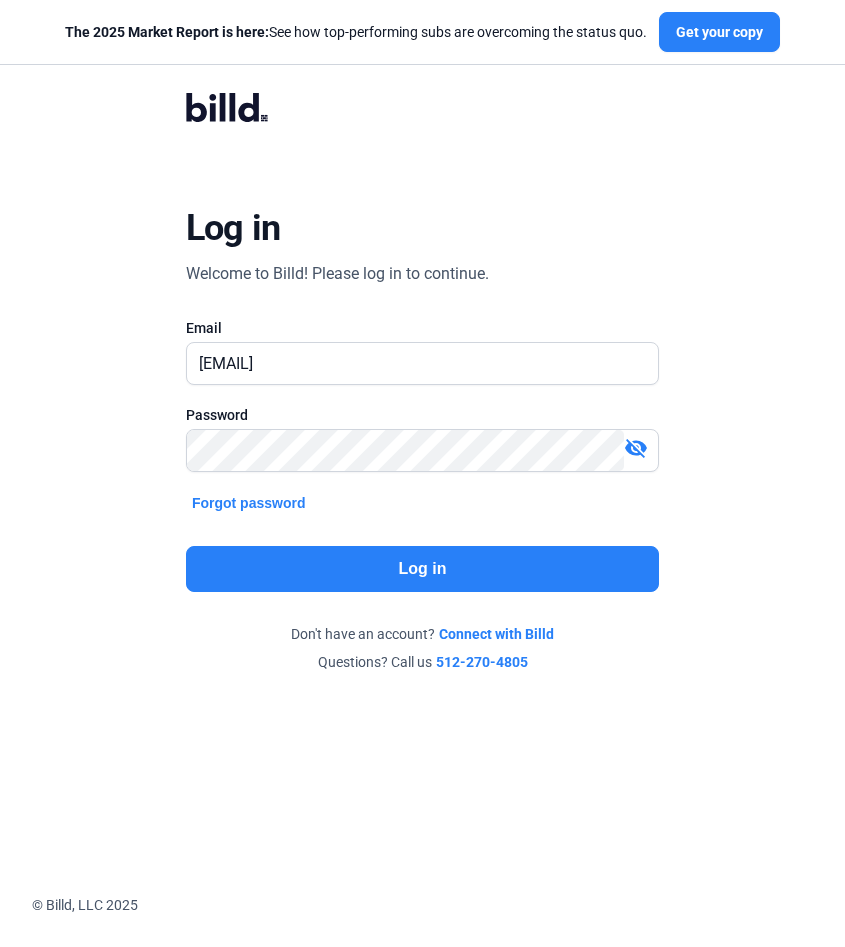click on "Log in" 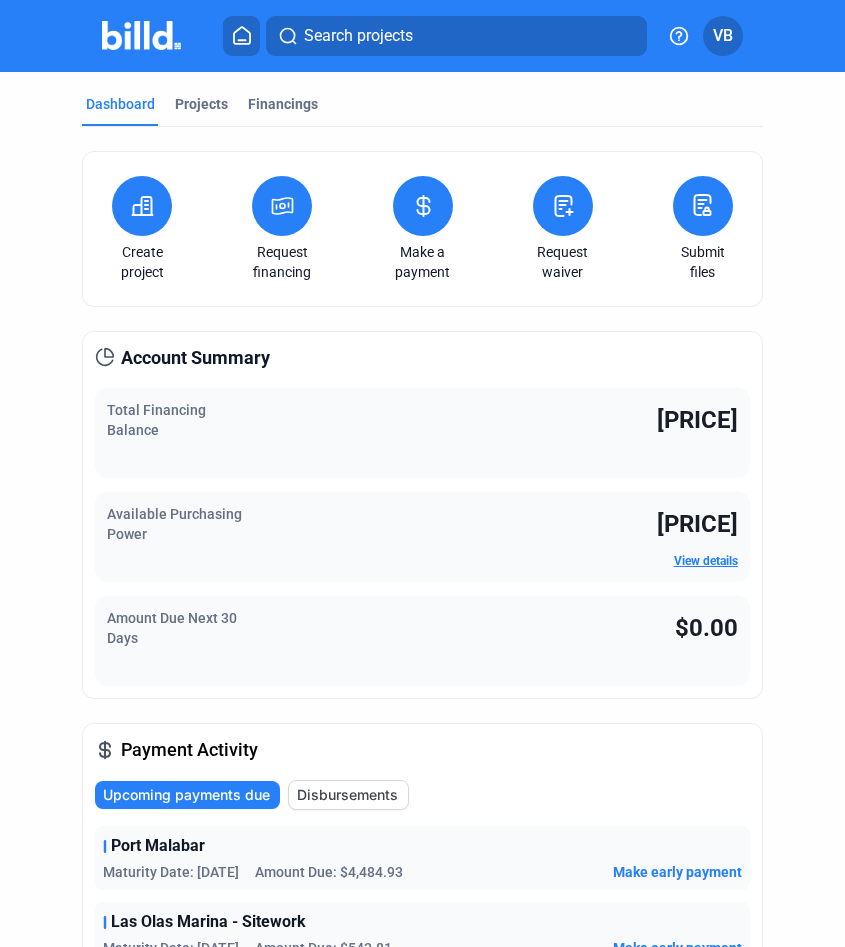 click at bounding box center (282, 206) 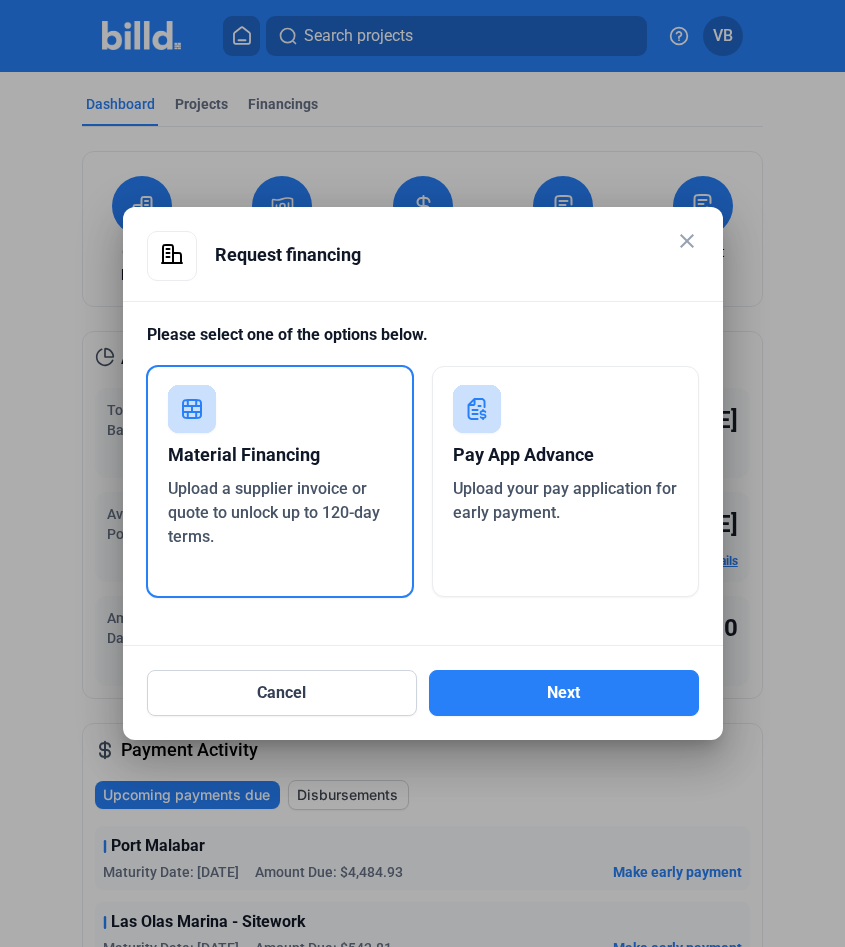 click on "Upload a supplier invoice or quote to unlock up to 120-day terms." at bounding box center [274, 512] 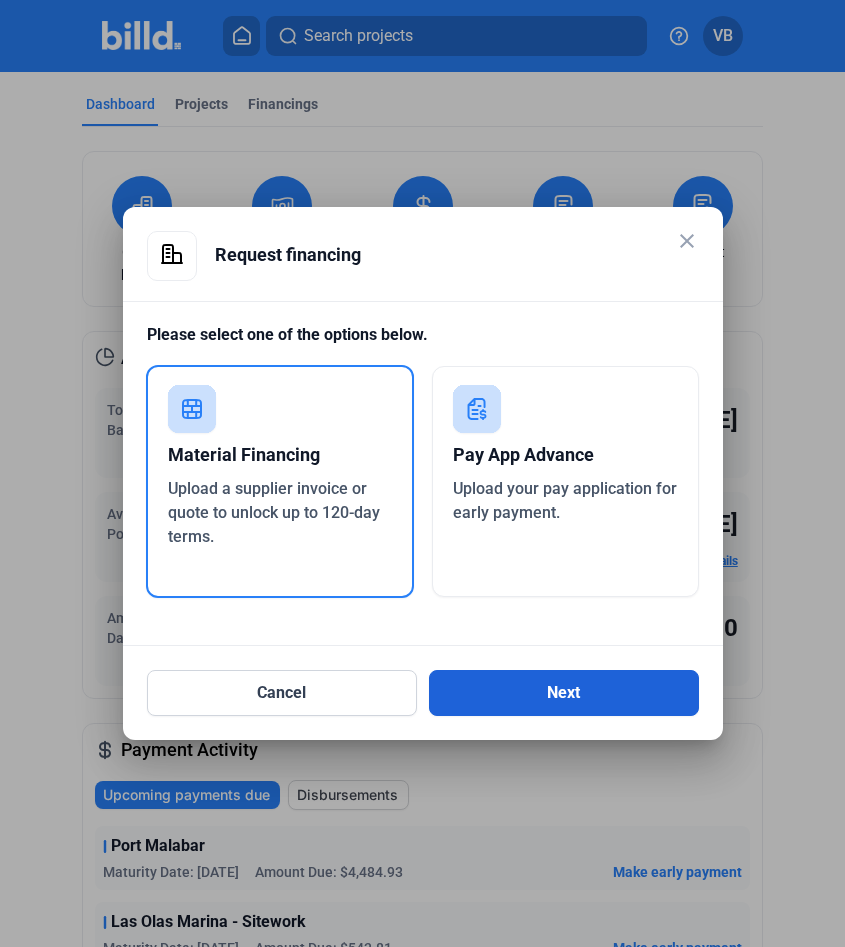 click on "Next" at bounding box center [564, 693] 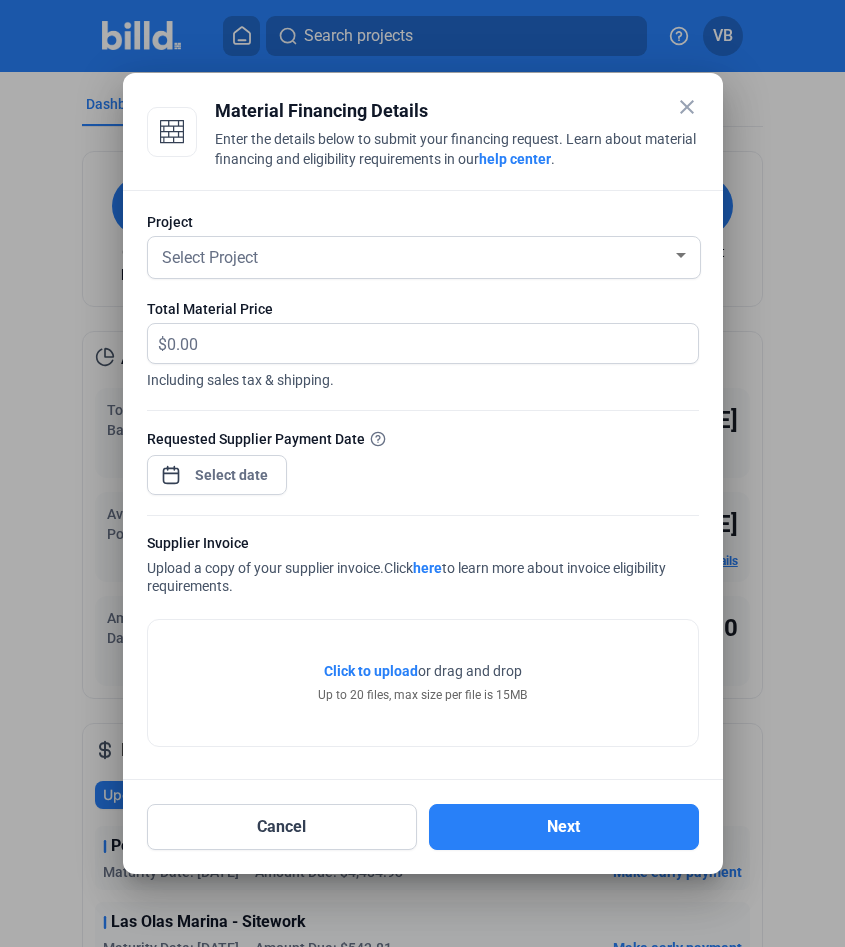 click on "Click to upload" 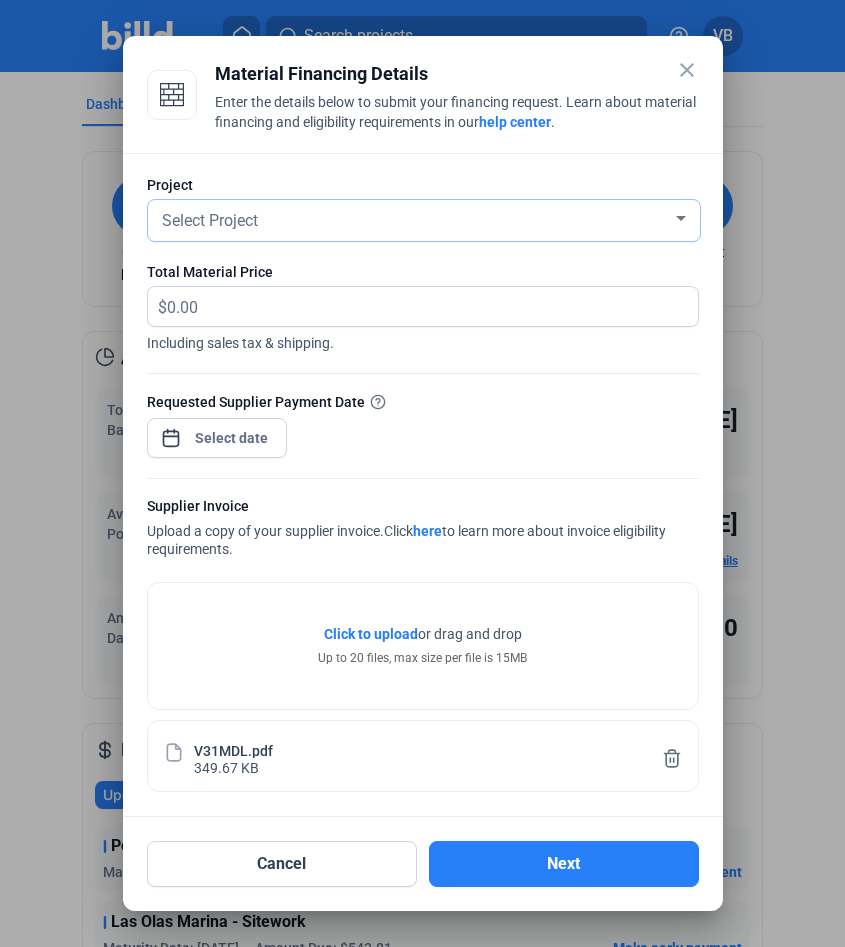 click on "Select Project" at bounding box center [210, 220] 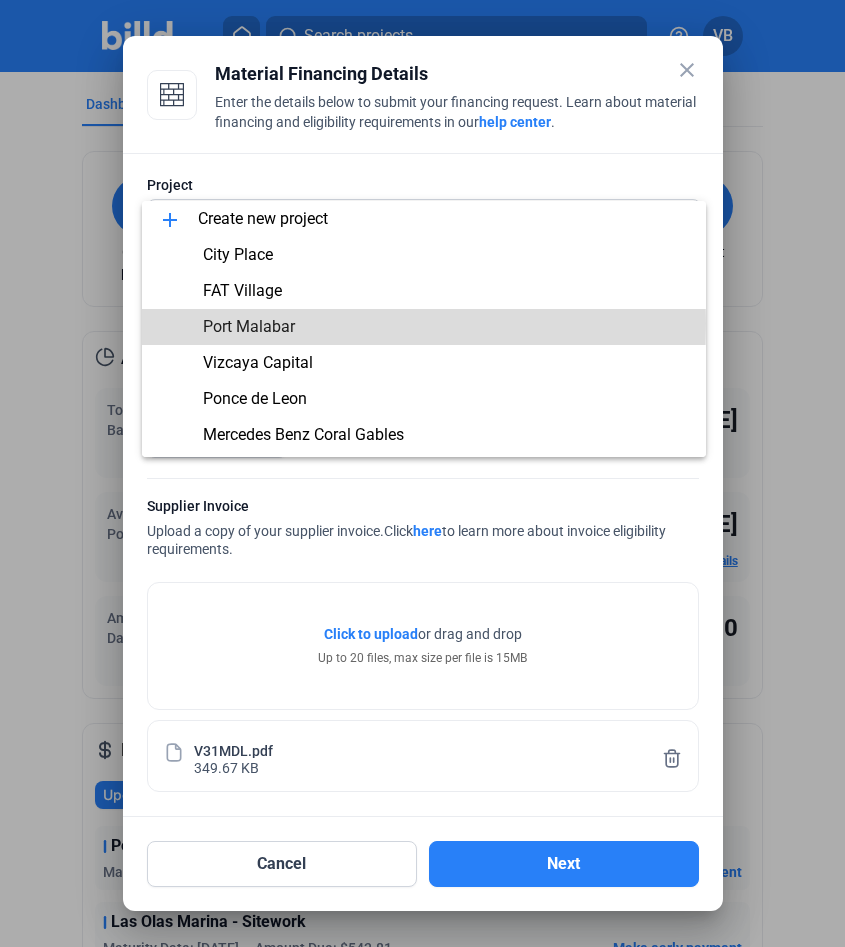 click on "Port Malabar" at bounding box center [249, 326] 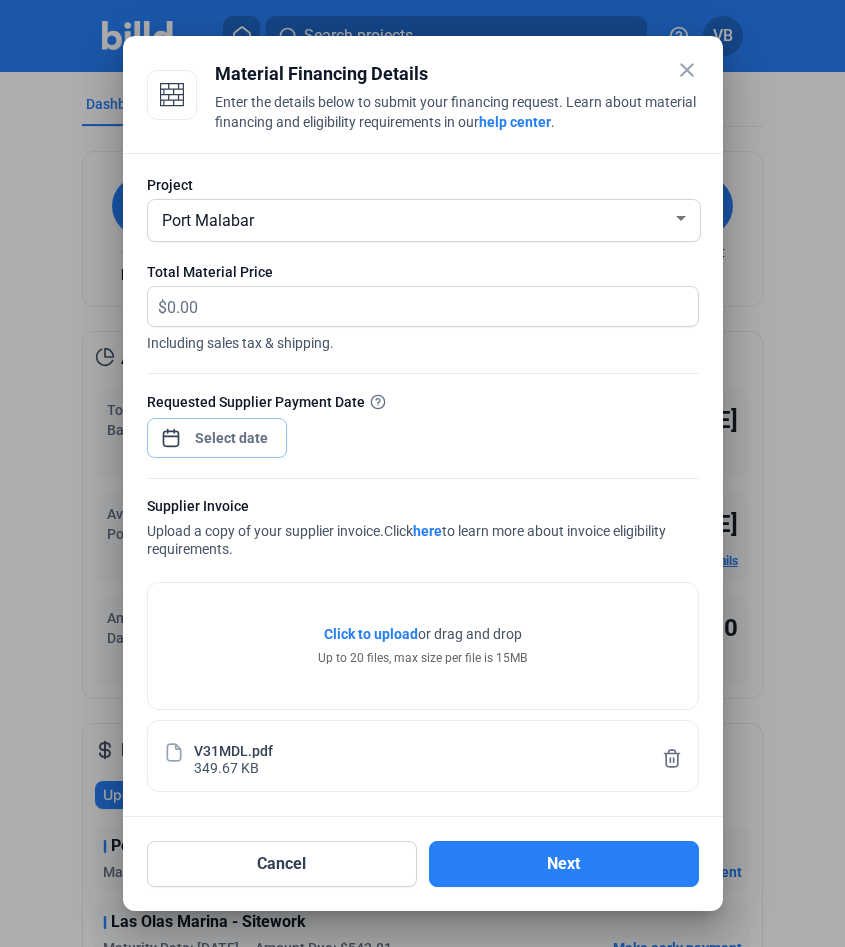 click on "close  Material Financing Details   Enter the details below to submit your financing request. Learn about material financing and eligibility requirements in our   help center .  Project  Port Malabar  Total Material Price  $ Including sales tax & shipping.  Requested Supplier Payment Date   Supplier Invoice   Upload a copy of your supplier invoice.   Click  here  to learn more about invoice eligibility requirements.  Click to upload  Tap to upload or drag and drop  Up to 20 files, max size per file is 15MB  V31MDL.pdf  349.67 KB   Cancel   Next" at bounding box center [422, 473] 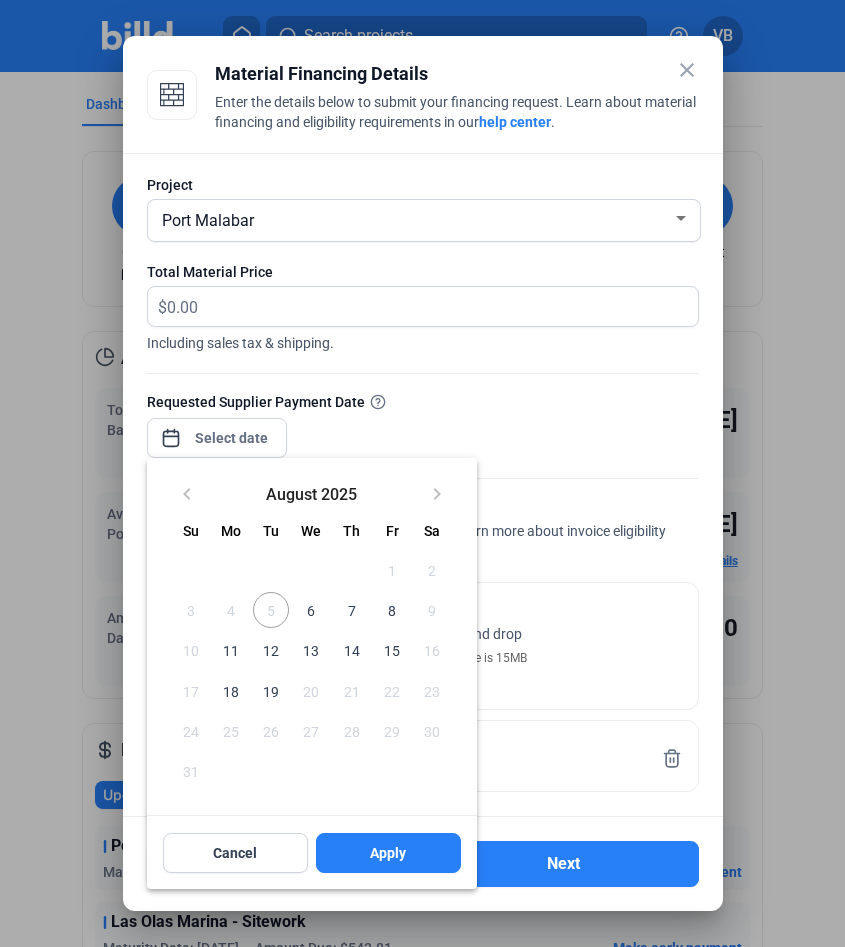 click on "6" at bounding box center (311, 610) 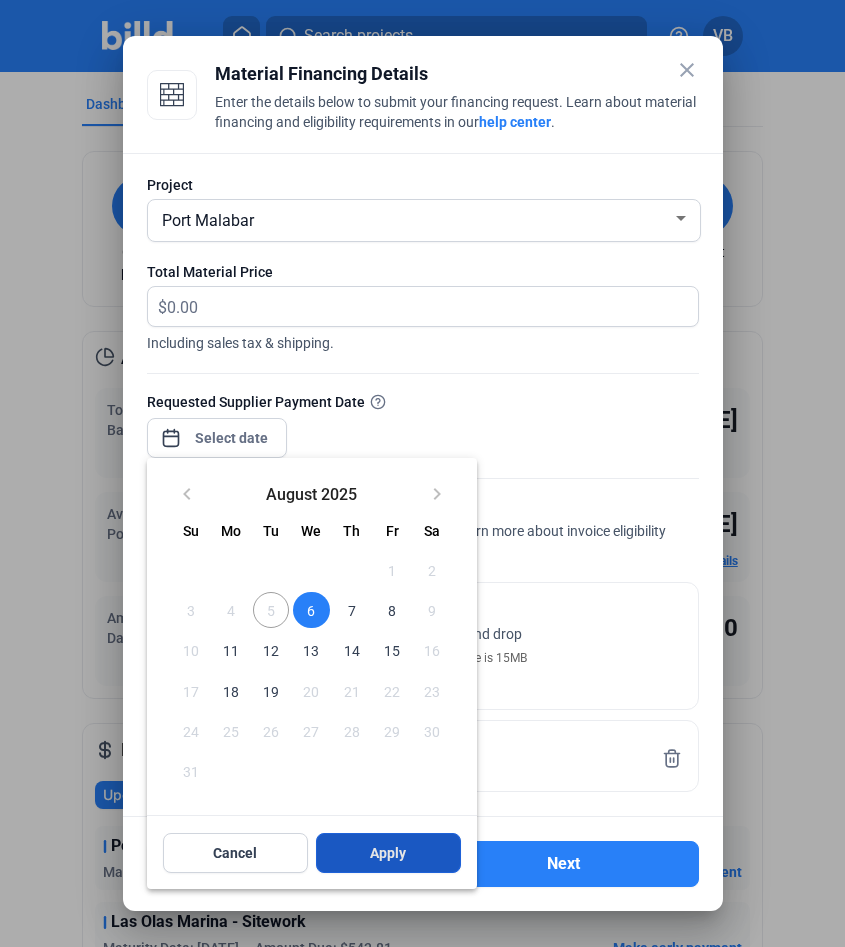 click on "Apply" at bounding box center [388, 853] 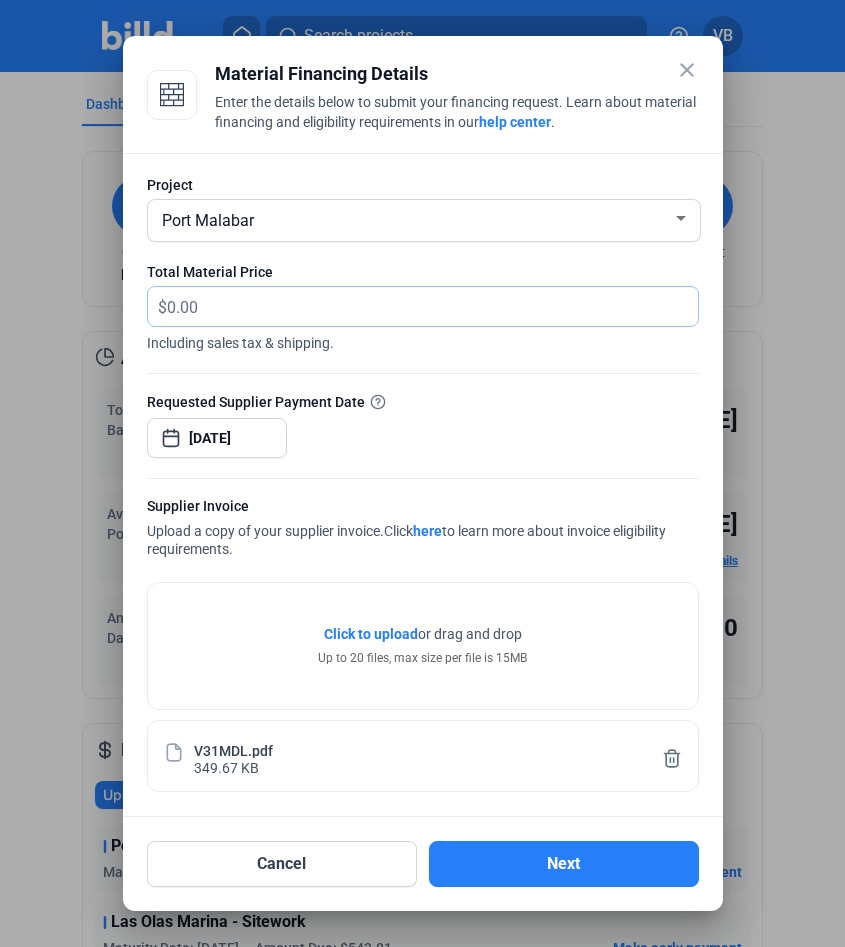 click at bounding box center [432, 306] 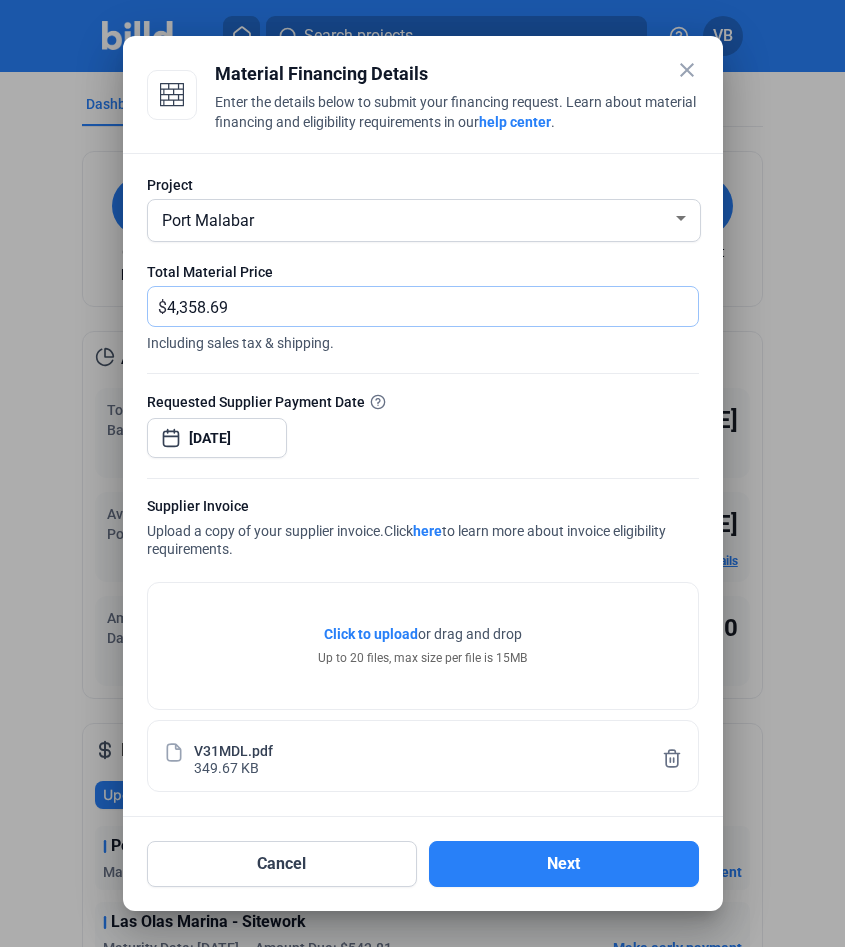 type on "4,358.69" 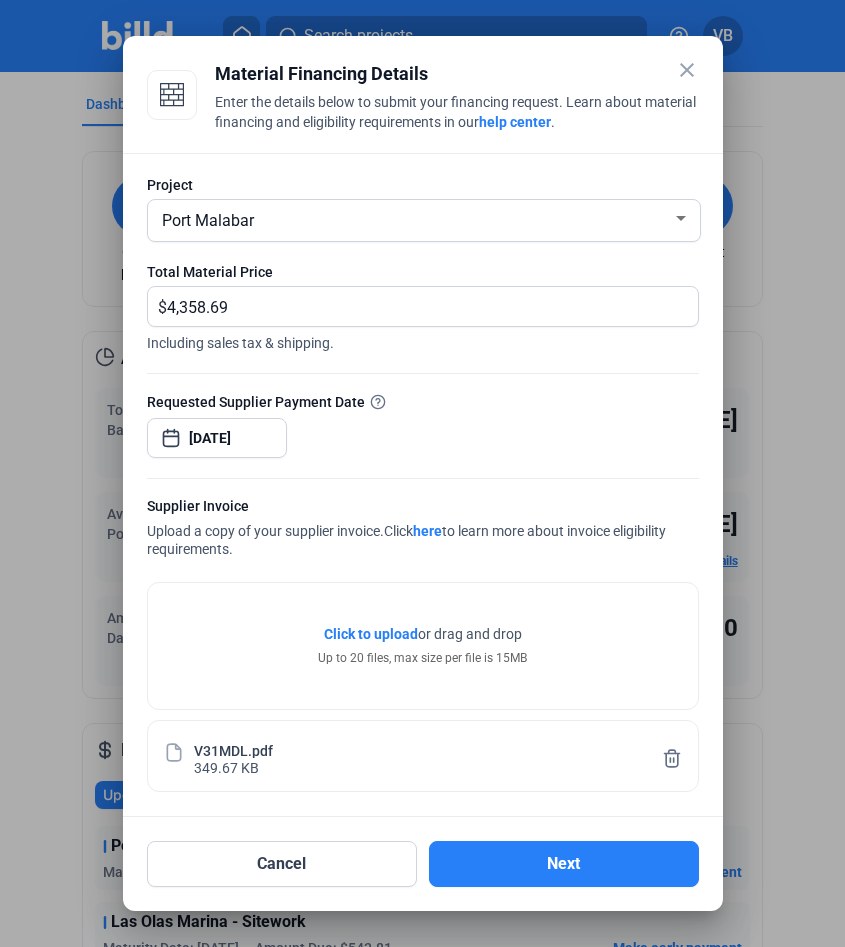click on "Requested Supplier Payment Date" 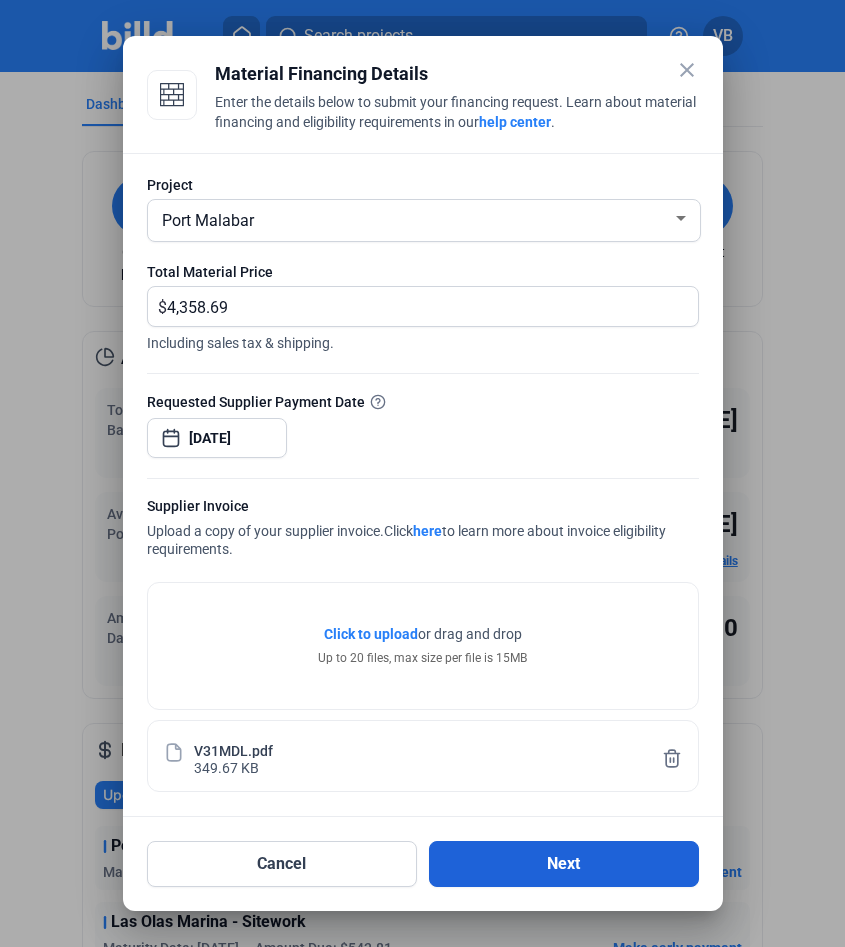 click on "Next" at bounding box center (564, 864) 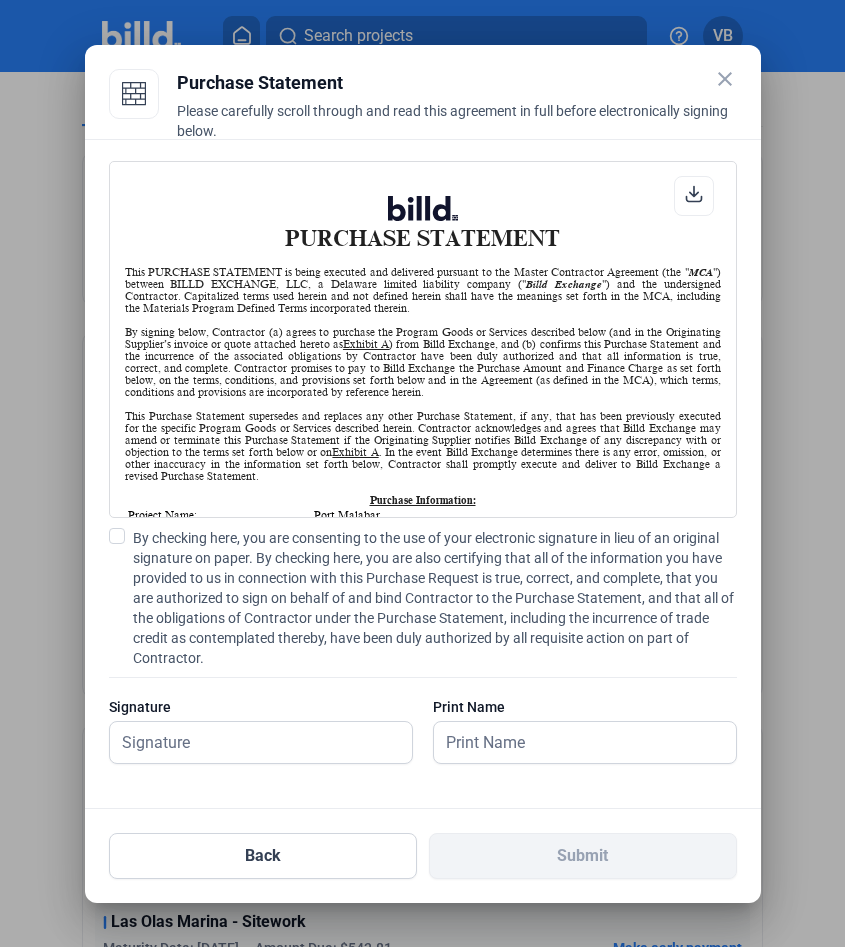 scroll, scrollTop: 1, scrollLeft: 0, axis: vertical 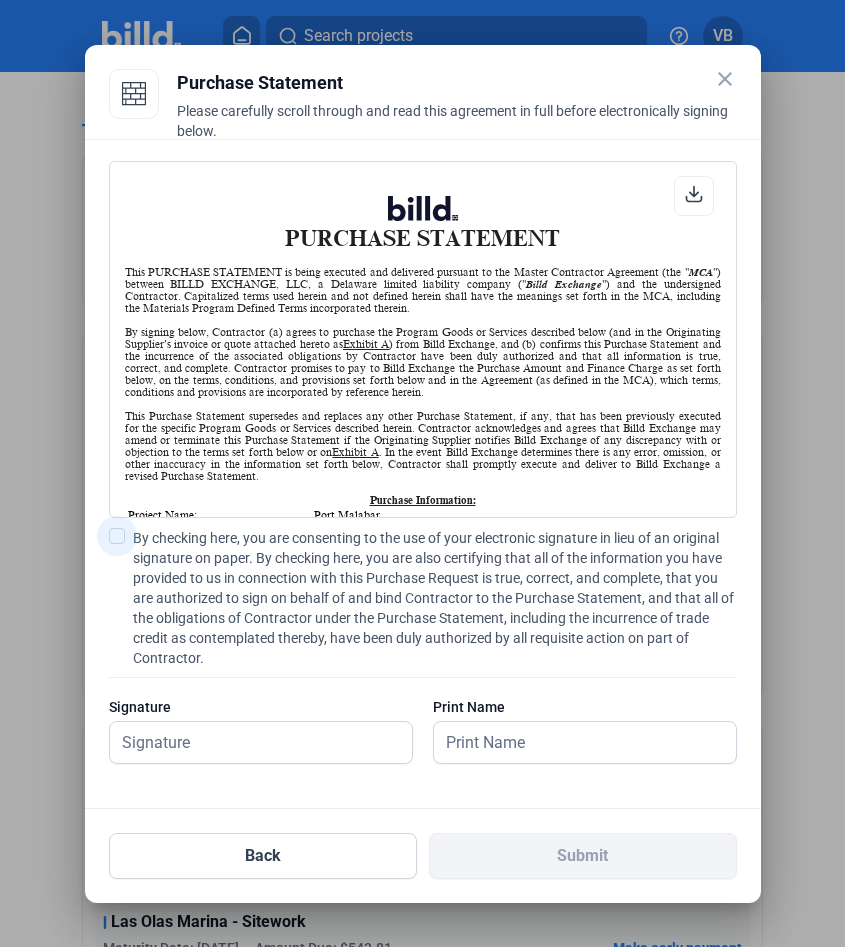 click at bounding box center [117, 536] 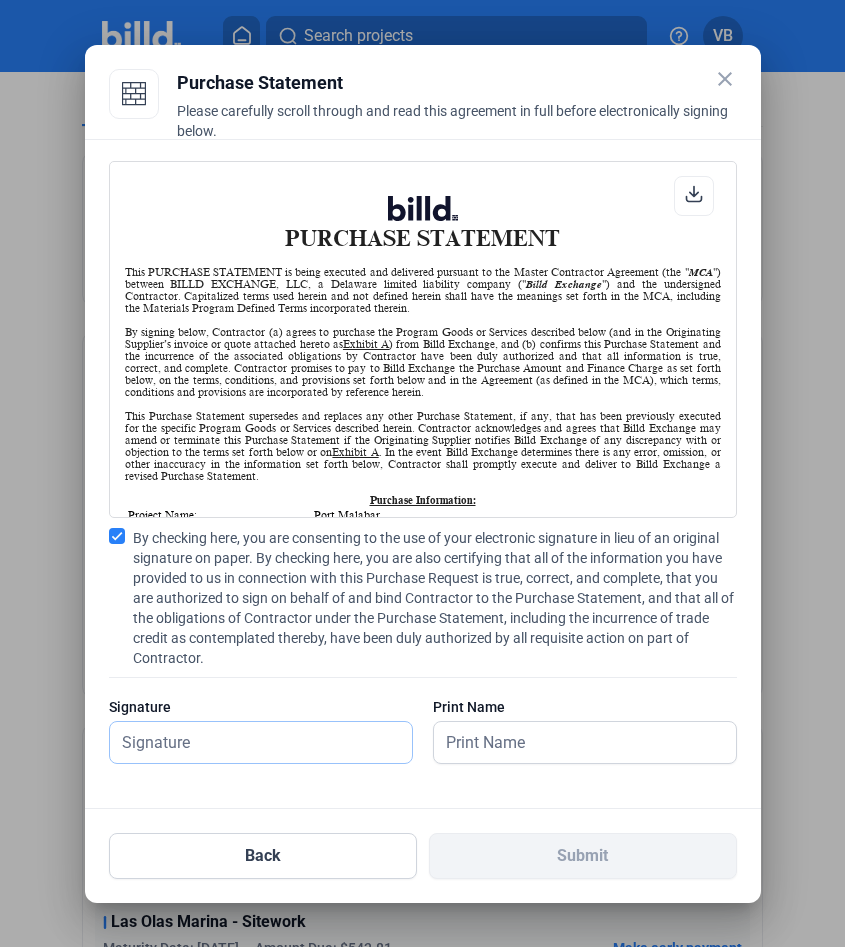 click at bounding box center [251, 742] 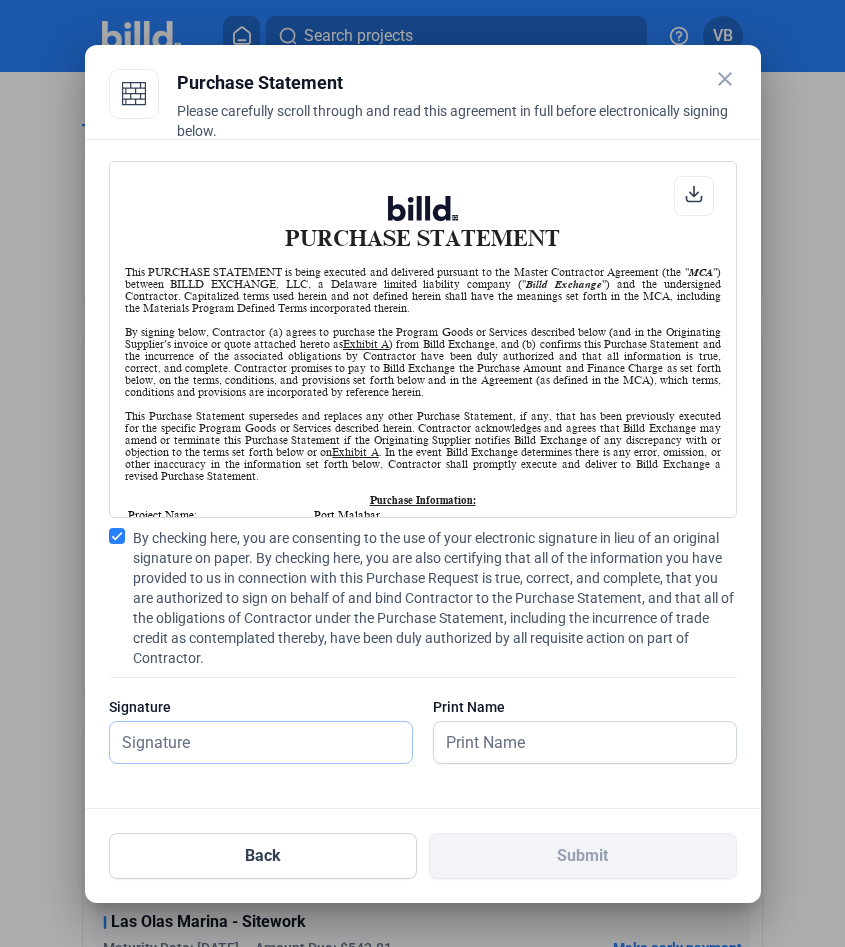 type on "[FIRST] [LAST]" 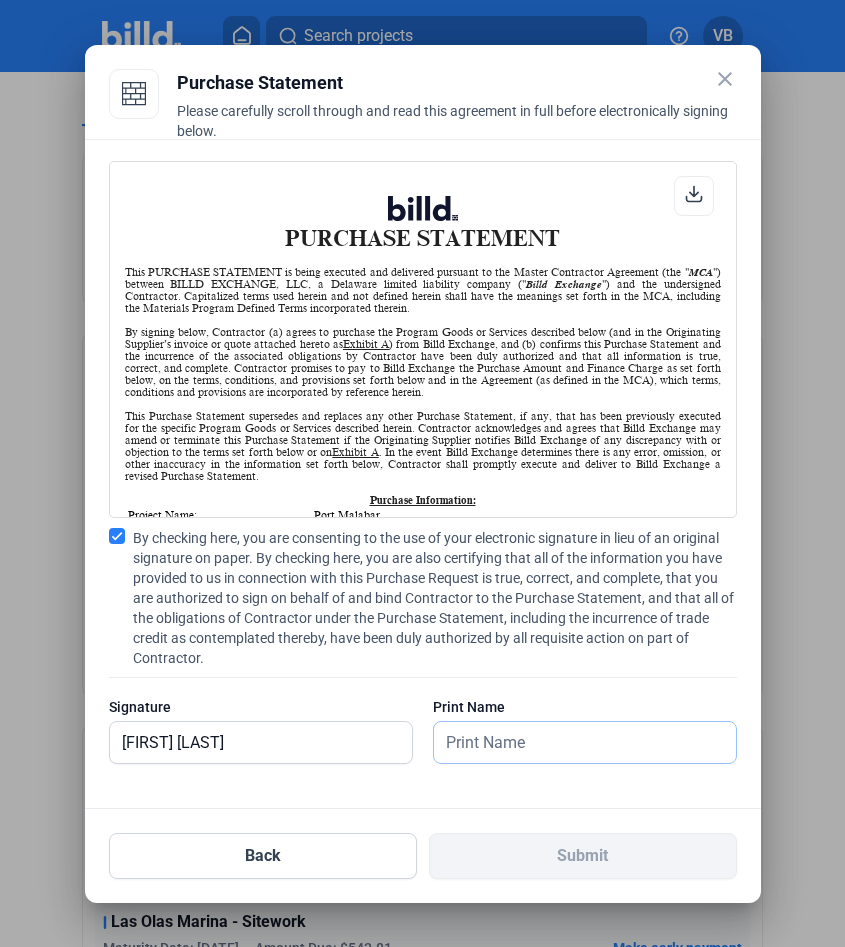 click at bounding box center [585, 742] 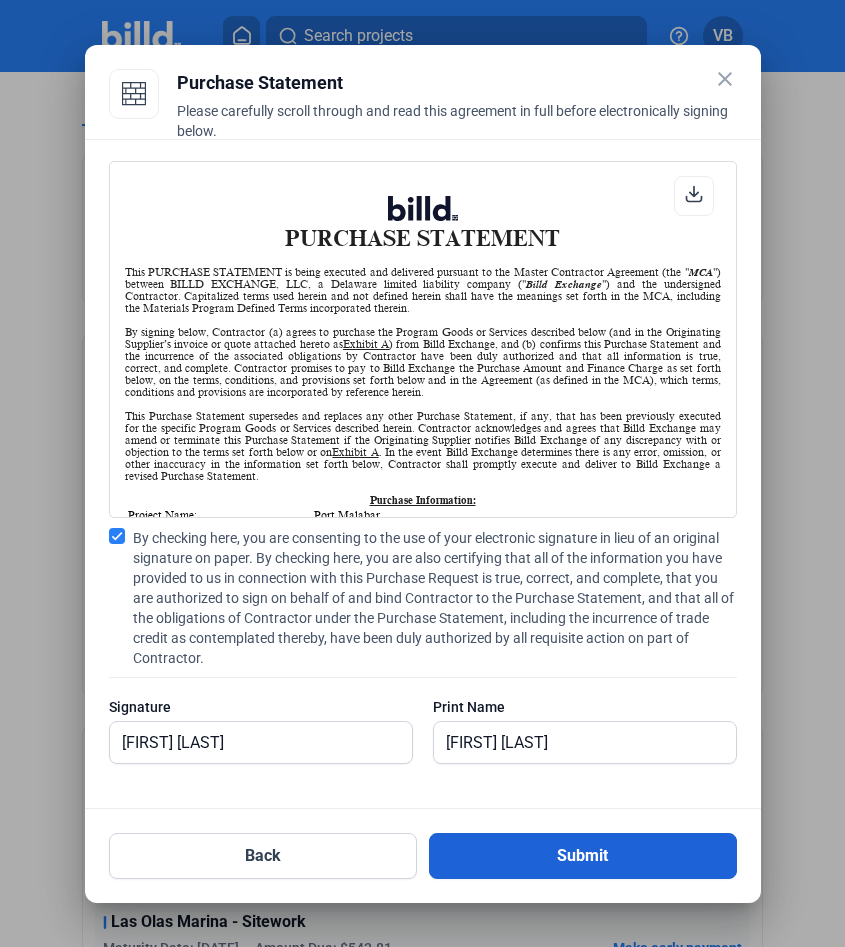 click on "Submit" at bounding box center [583, 856] 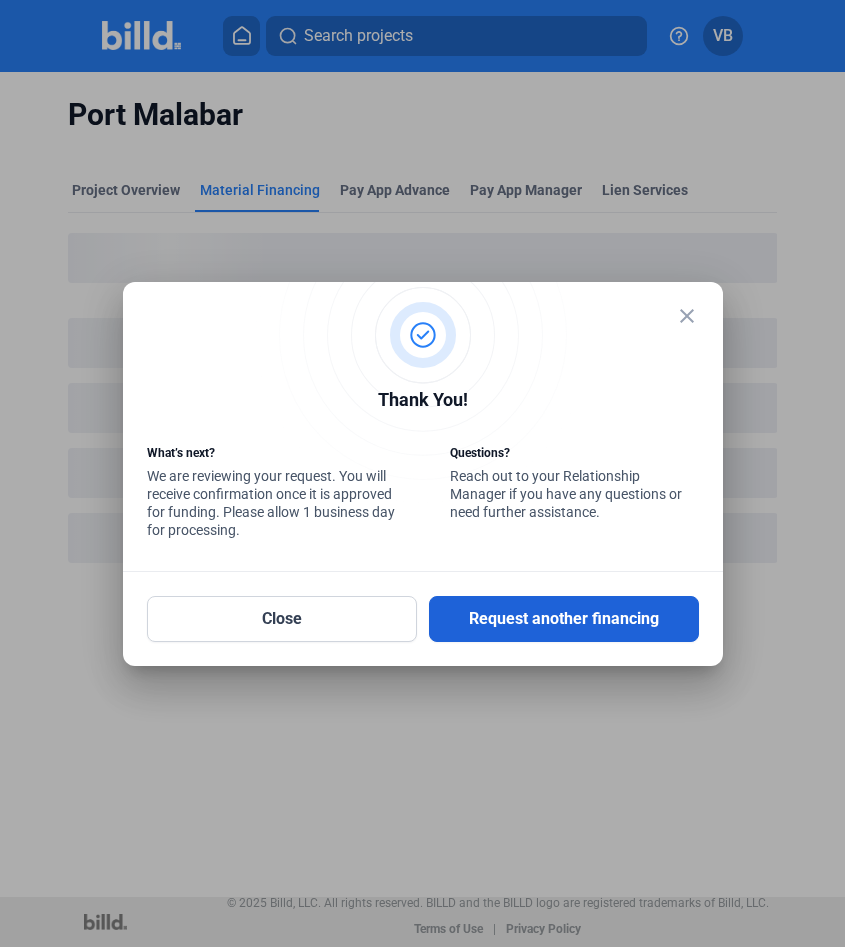 click on "Request another financing" at bounding box center [564, 619] 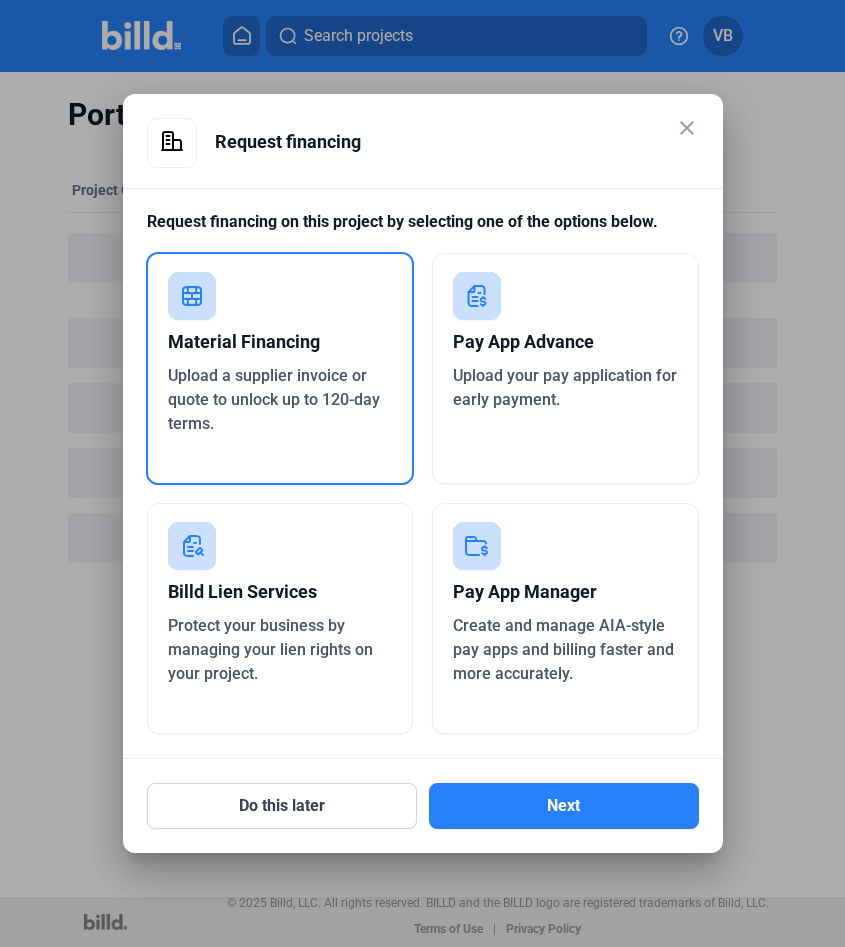 click on "Material Financing" at bounding box center (280, 342) 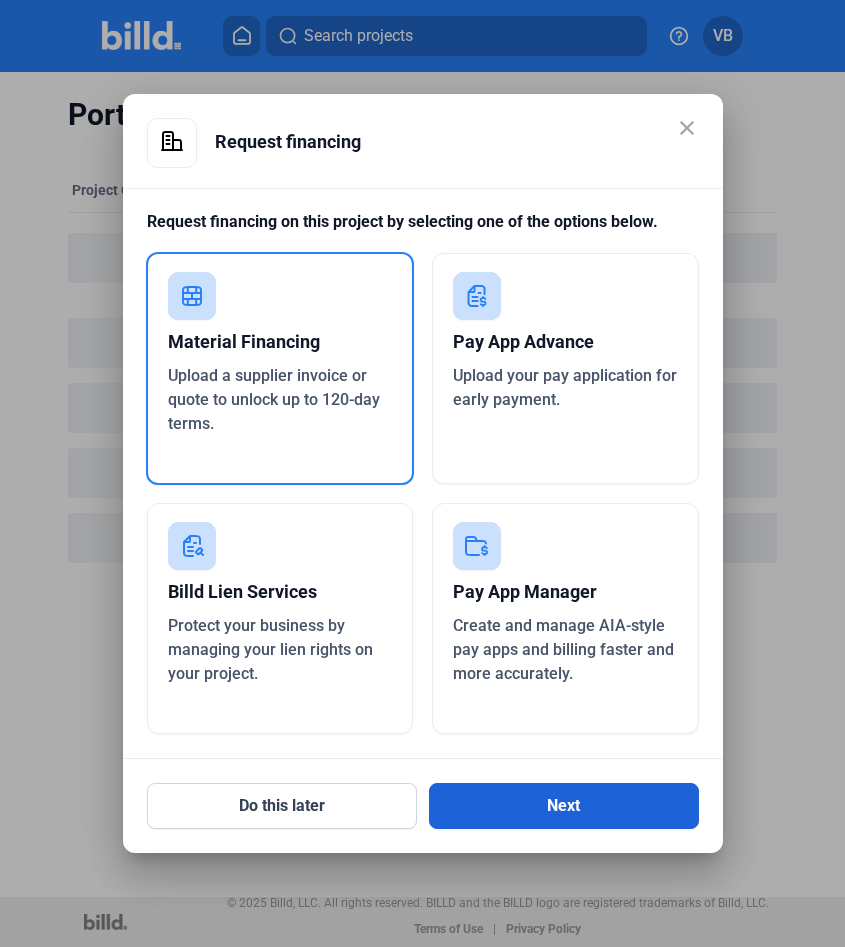 click on "Next" at bounding box center [564, 806] 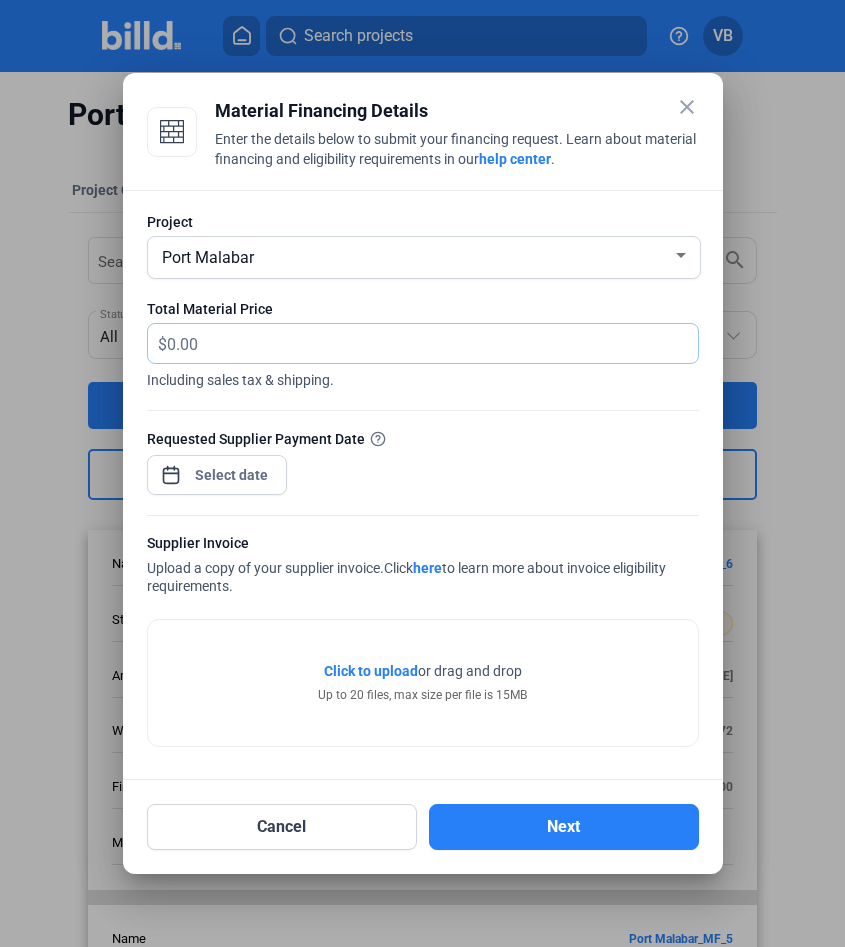 click at bounding box center (432, 343) 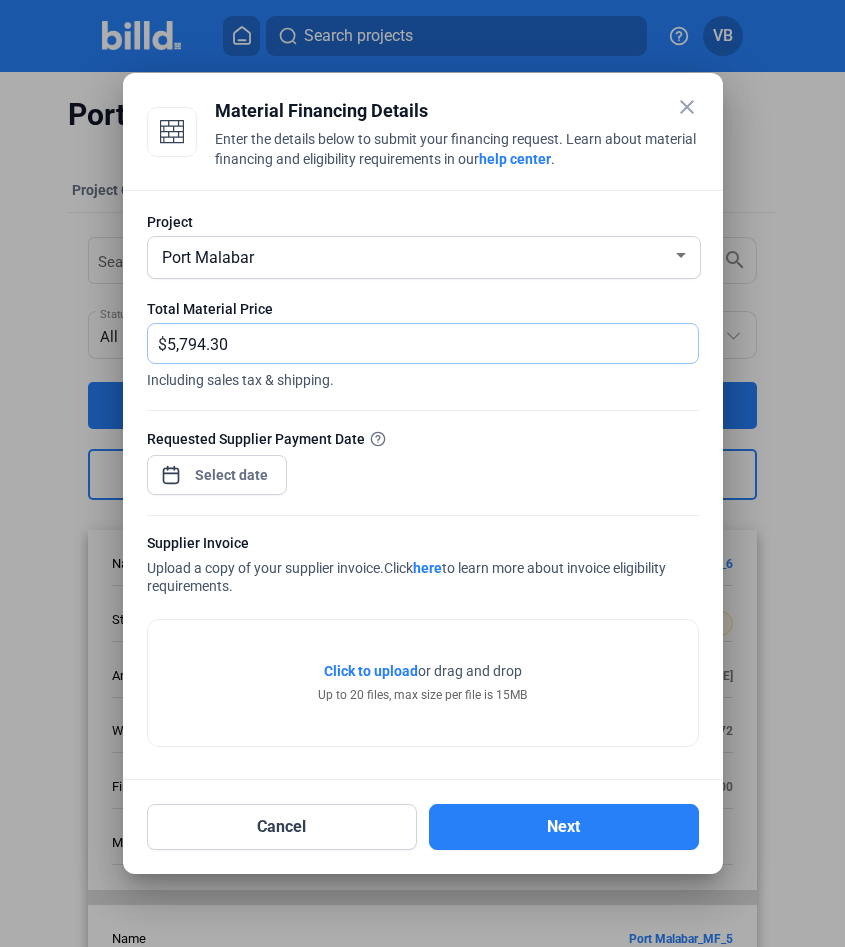 type on "5,794.30" 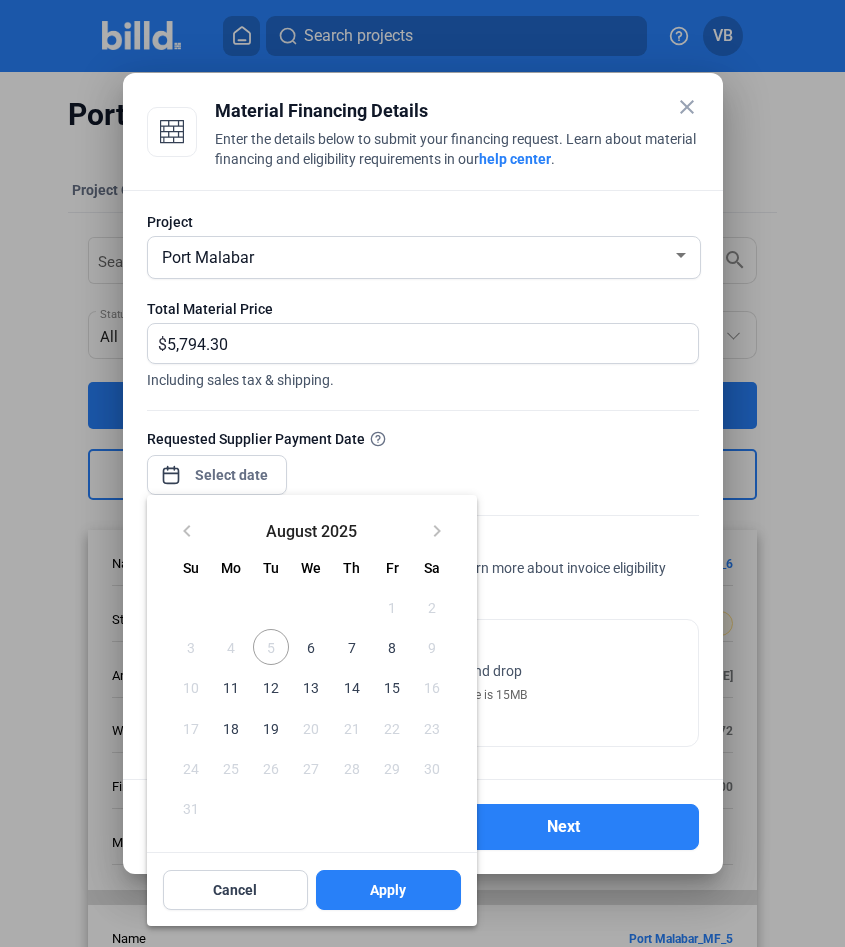 click on "close  Material Financing Details   Enter the details below to submit your financing request. Learn about material financing and eligibility requirements in our   help center .  Project  Port Malabar  Total Material Price  $ 5,794.30 Including sales tax & shipping.  Requested Supplier Payment Date   Supplier Invoice   Upload a copy of your supplier invoice.   Click  here  to learn more about invoice eligibility requirements.  Click to upload  Tap to upload or drag and drop  Up to 20 files, max size per file is 15MB   Cancel   Next  keyboard_arrow_left August 2025 keyboard_arrow_right Sunday Su Monday Mo Tuesday Tu Wednesday We Thursday Th Friday Fr Saturday Sa  AUG   1   2   3   4   5   6   7   8   9   10   11   12   13   14   15   16   17   18   19   20   21   22   23   24   25   26   27   28   29   30   31
Cancel  Apply  Close calendar" at bounding box center (422, 473) 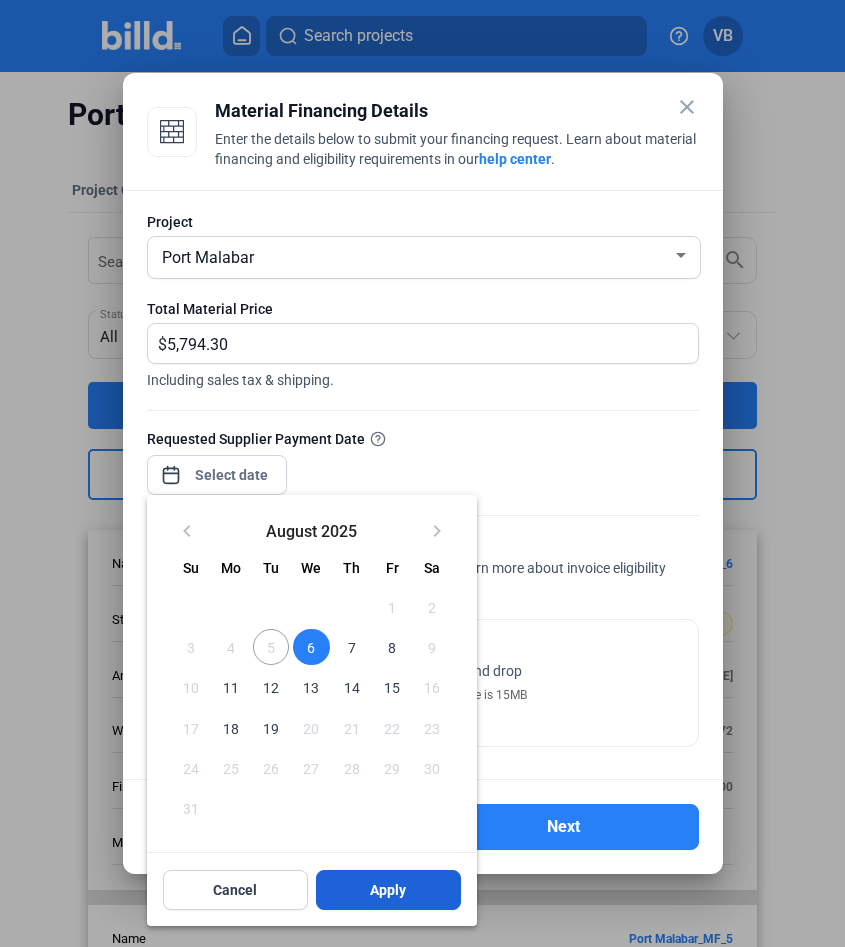click on "Apply" at bounding box center (388, 890) 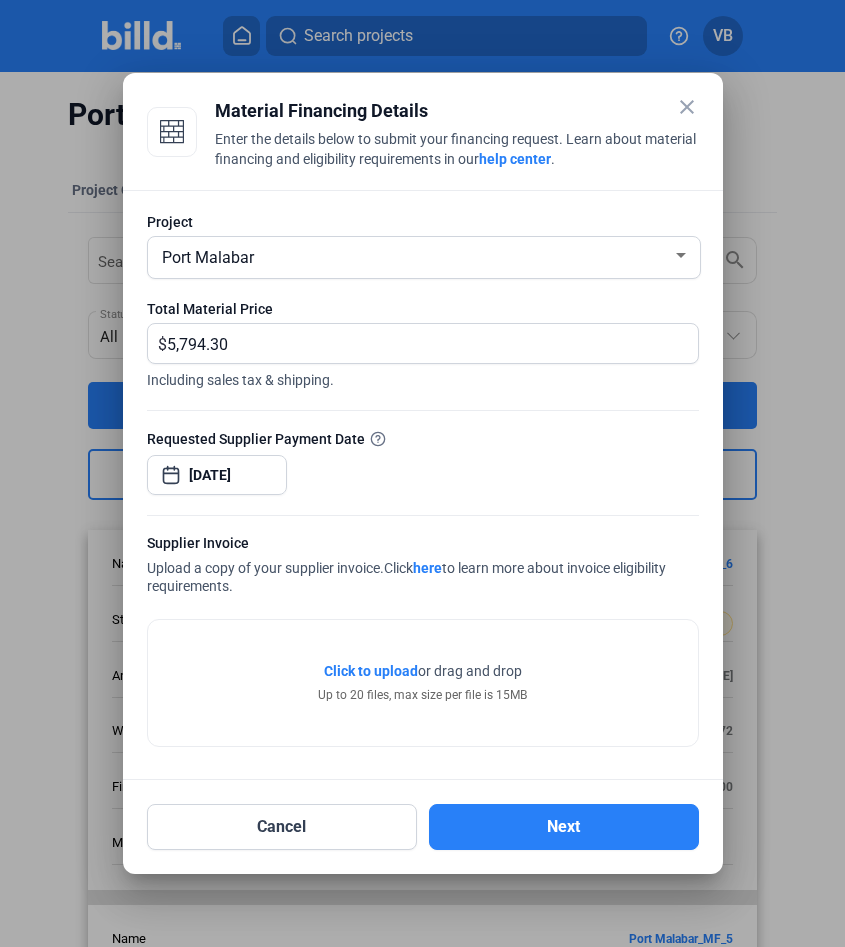 click on "Click to upload" 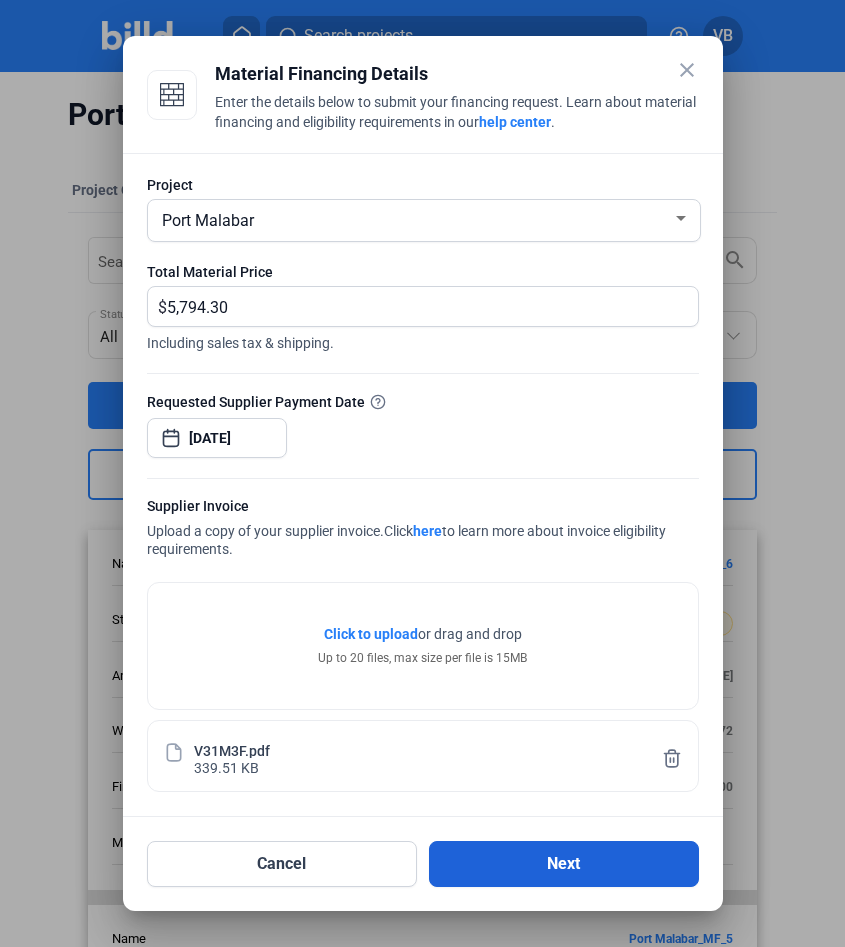 click on "Next" at bounding box center [564, 864] 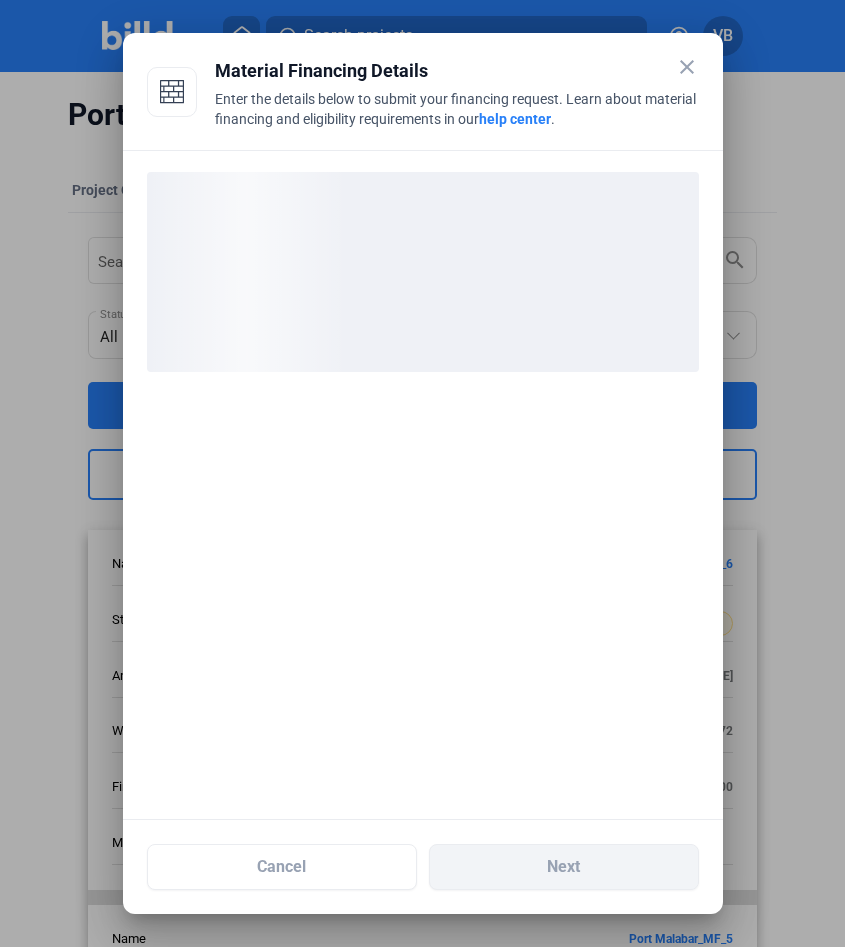 click on "Enter the details below to submit your financing request. Learn about material financing and eligibility requirements in our   help center ." at bounding box center [457, 111] 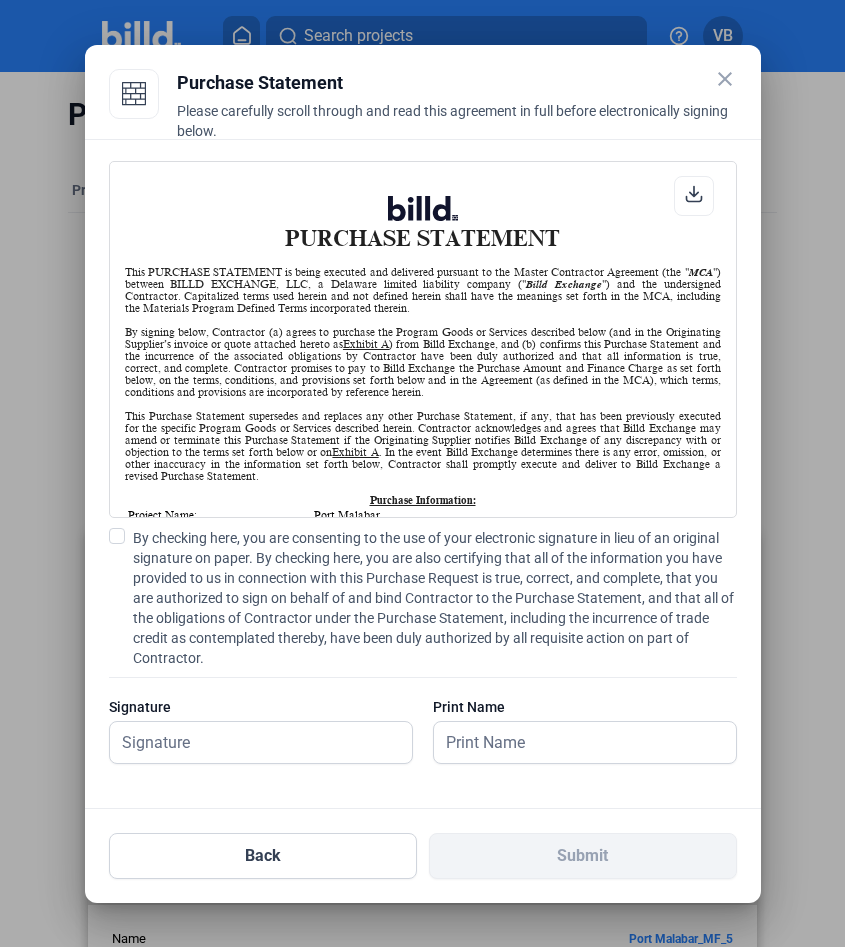 scroll, scrollTop: 1, scrollLeft: 0, axis: vertical 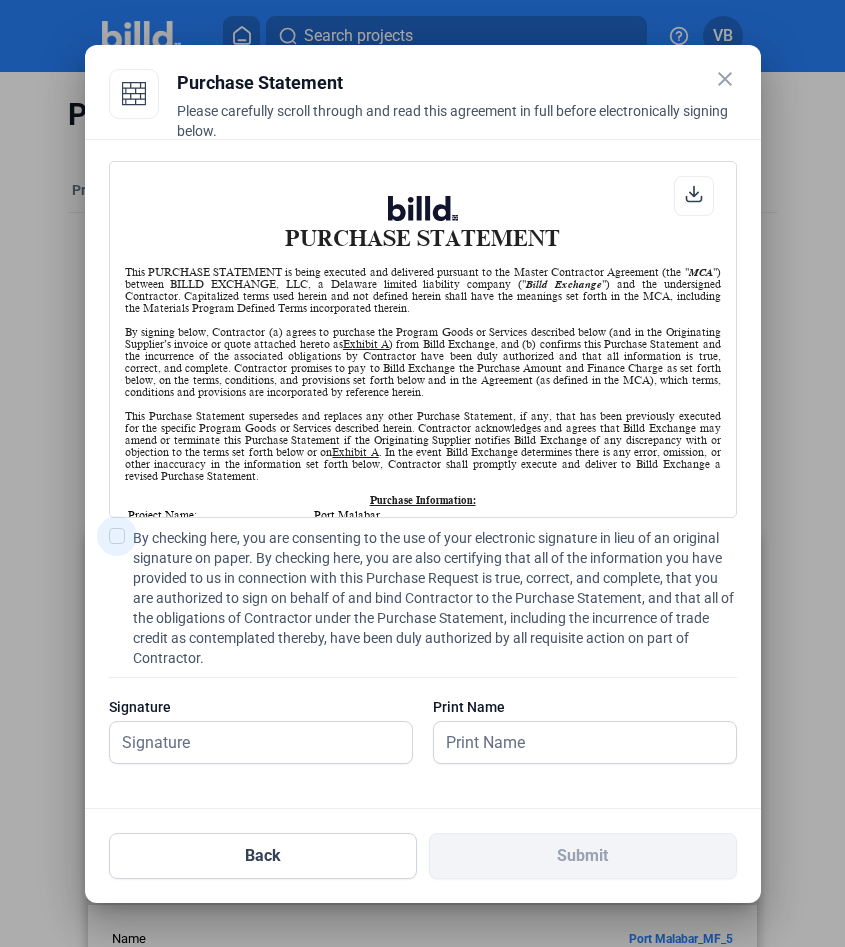 click on "By checking here, you are consenting to the use of your
electronic signature in lieu of an original signature on
paper. By checking here, you are also certifying that all of
the information you have provided to us in connection with
this Purchase Request is true, correct, and complete, that you
are authorized to sign on behalf of and bind Contractor to the
Purchase Statement, and that all of the obligations of
Contractor under the Purchase Statement, including the
incurrence of trade credit as contemplated thereby, have been
duly authorized by all requisite action on part of Contractor." at bounding box center (435, 598) 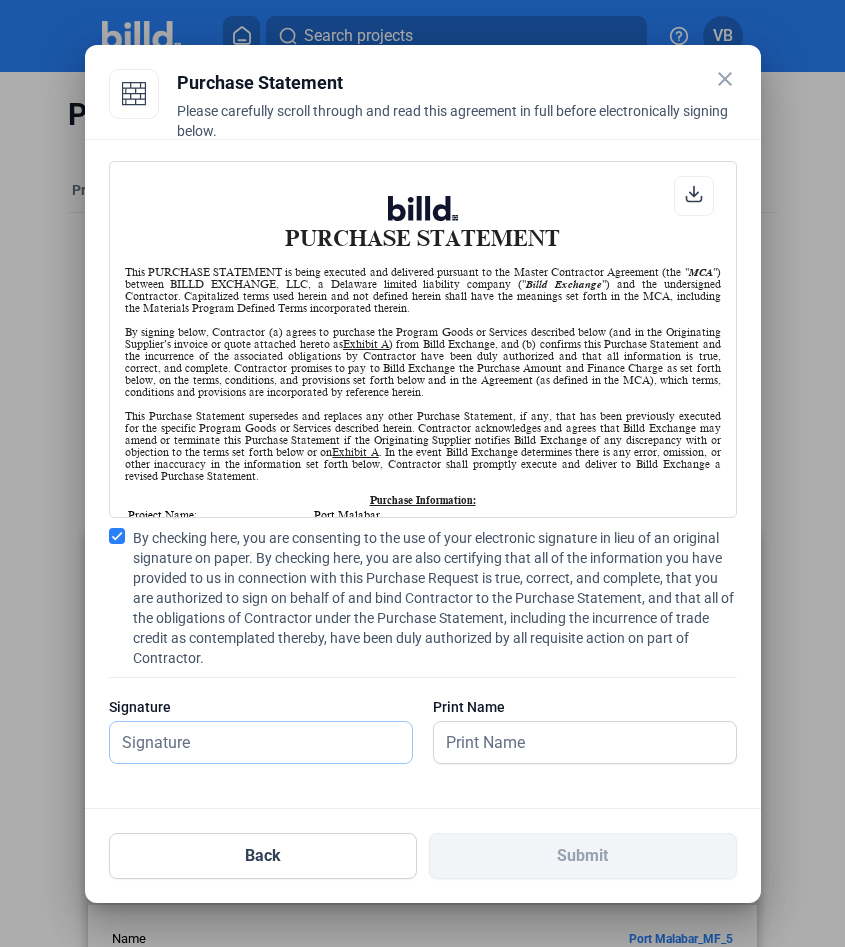 click at bounding box center (261, 742) 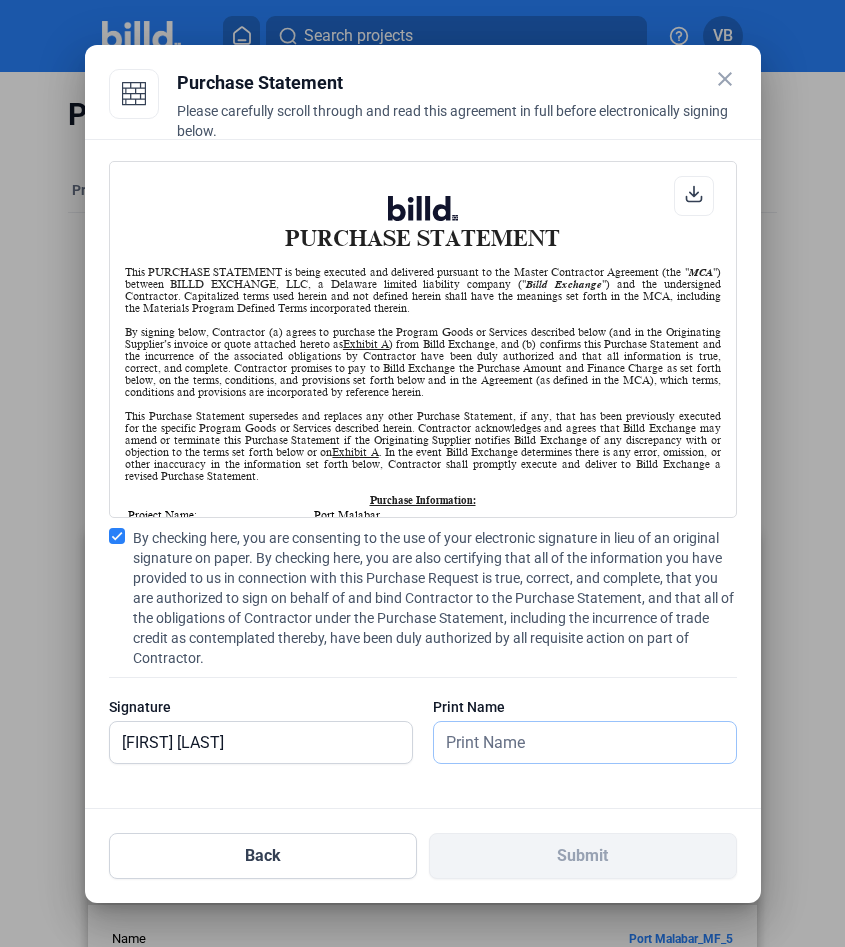 type on "[FIRST] [LAST]" 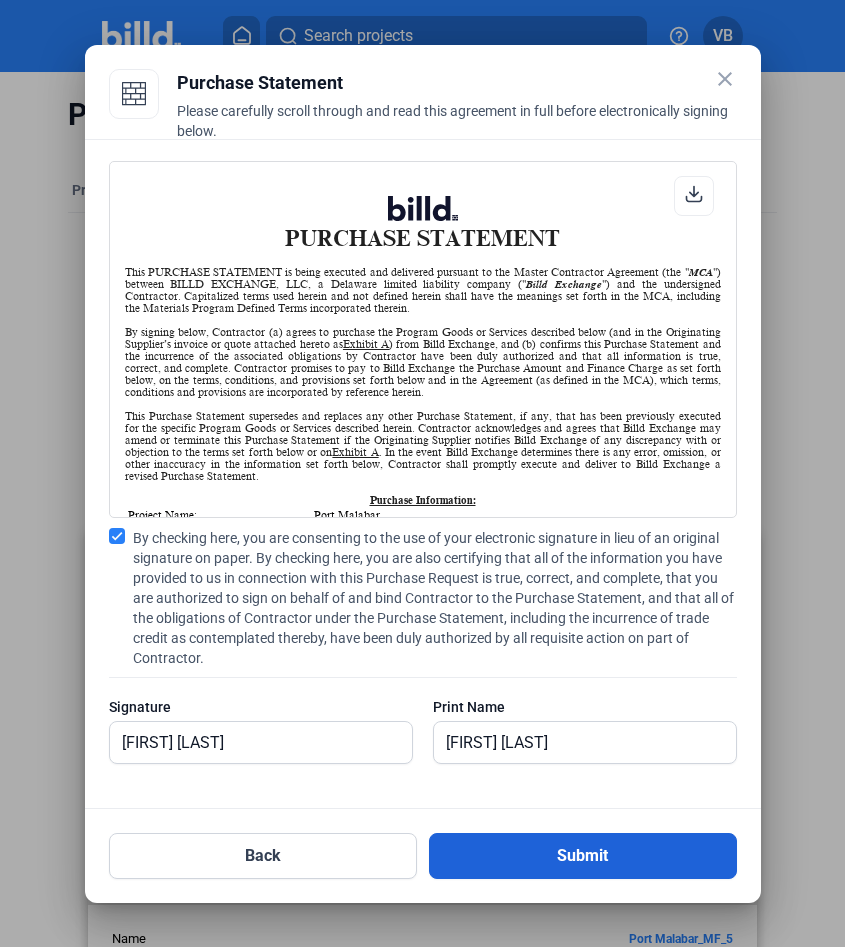 click on "Submit" at bounding box center (583, 856) 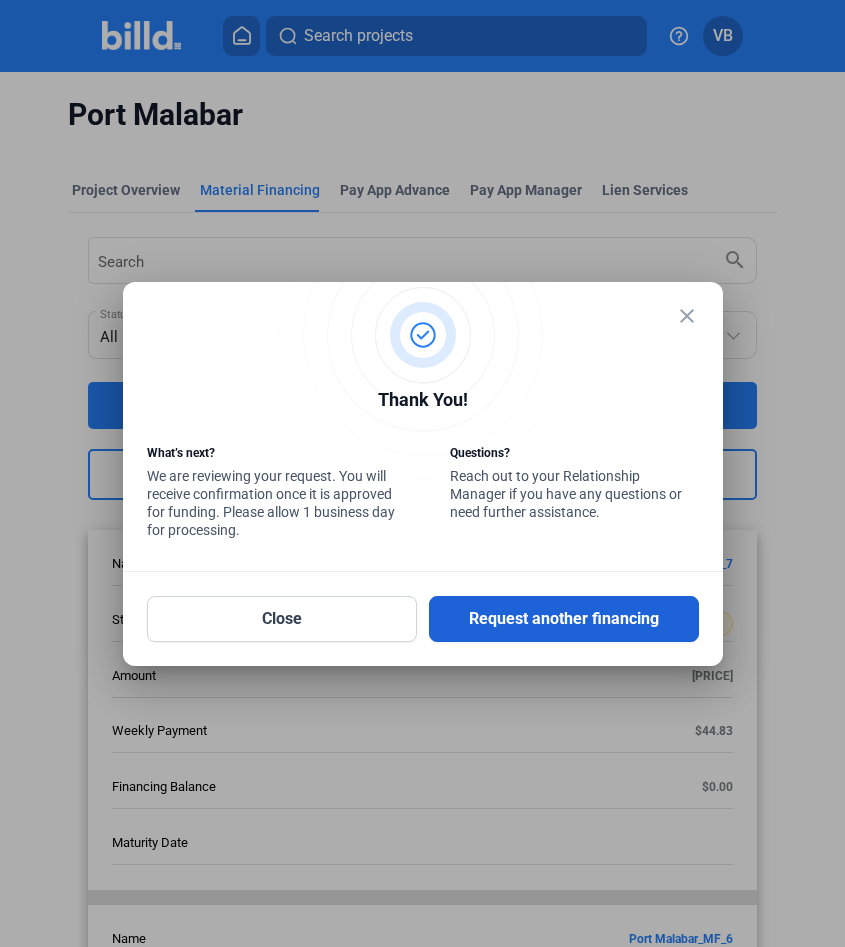 click on "Request another financing" at bounding box center [564, 619] 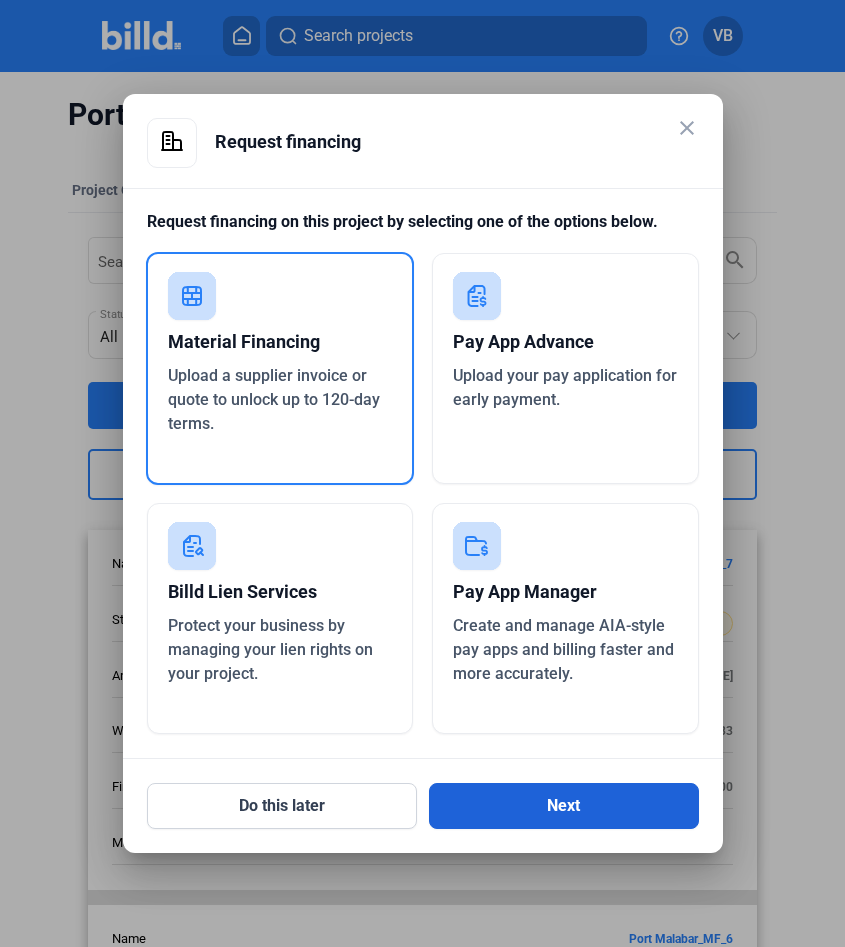 click on "Next" at bounding box center [564, 806] 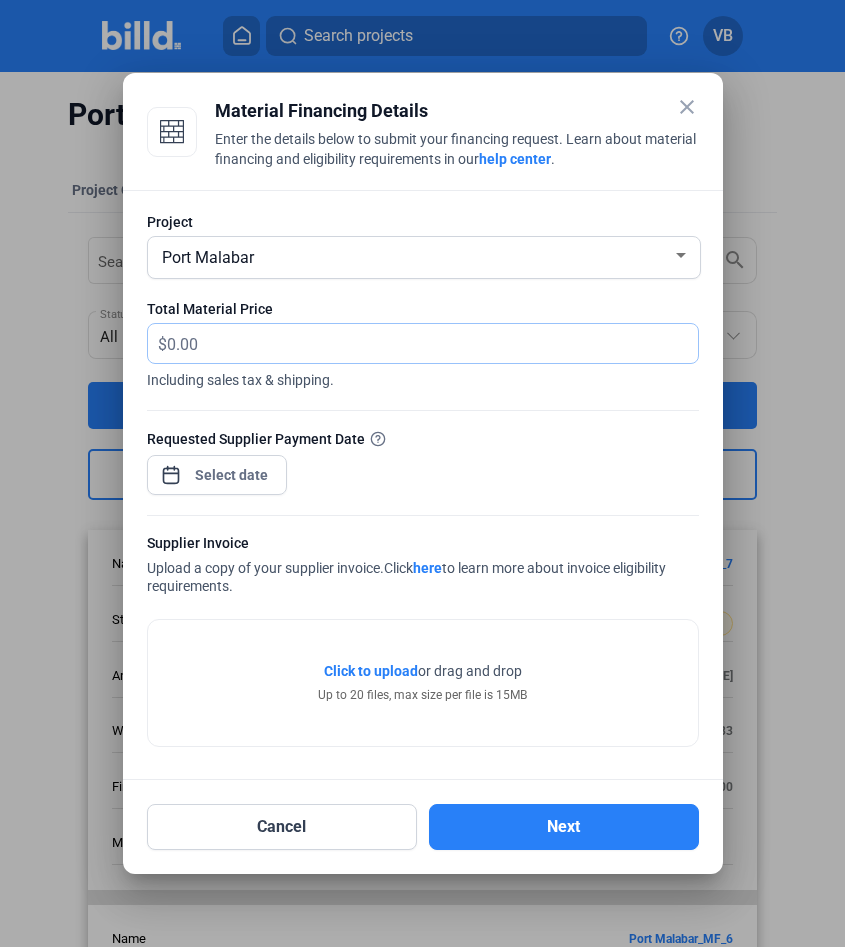 click at bounding box center (432, 343) 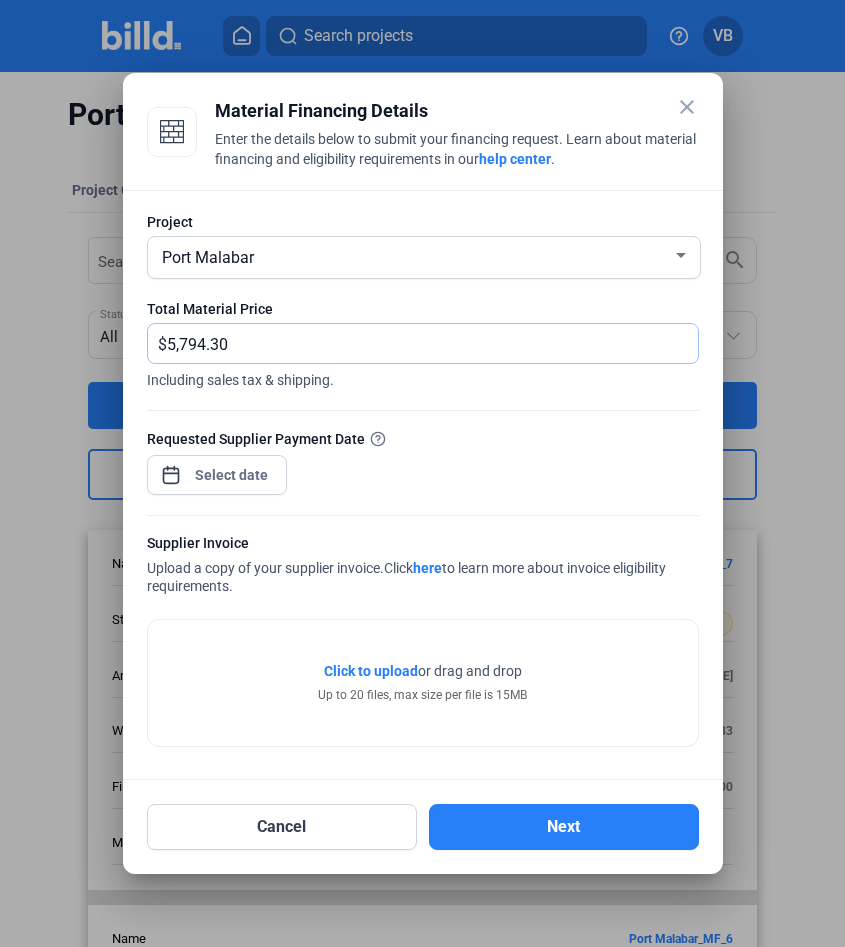 type on "5,794.30" 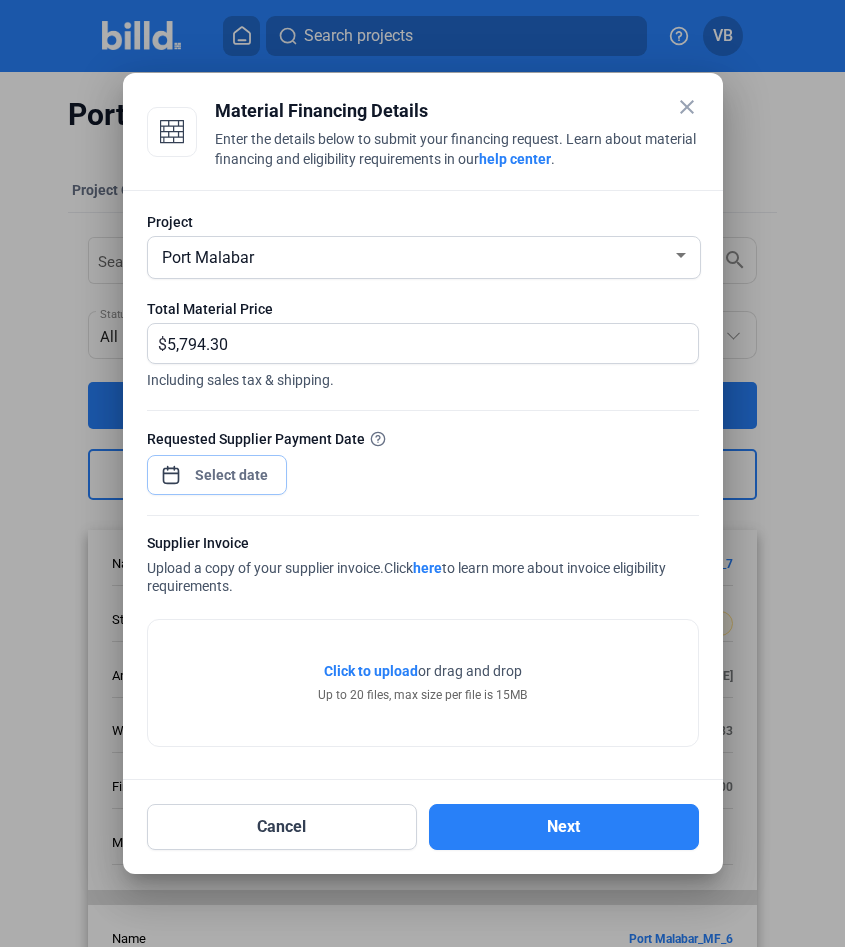 click on "close  Material Financing Details   Enter the details below to submit your financing request. Learn about material financing and eligibility requirements in our   help center .  Project  Port Malabar  Total Material Price  $ 5,794.30 Including sales tax & shipping.  Requested Supplier Payment Date   Supplier Invoice   Upload a copy of your supplier invoice.   Click  here  to learn more about invoice eligibility requirements.  Click to upload  Tap to upload or drag and drop  Up to 20 files, max size per file is 15MB   Cancel   Next" at bounding box center (422, 473) 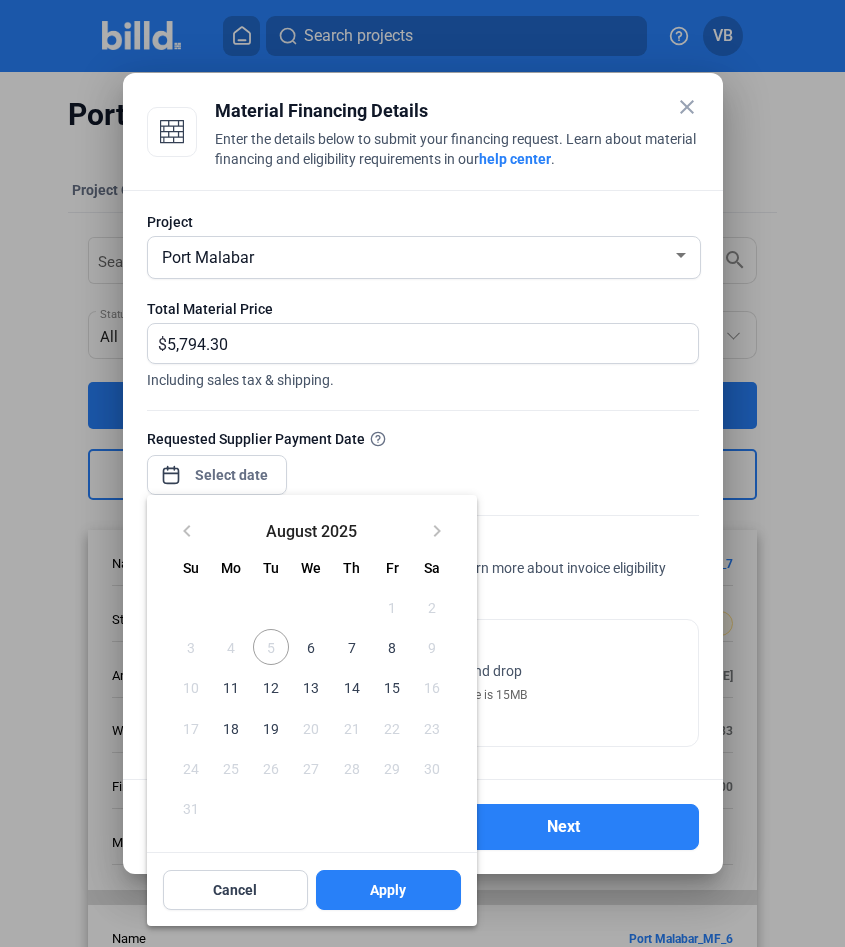 click on "6" at bounding box center [311, 647] 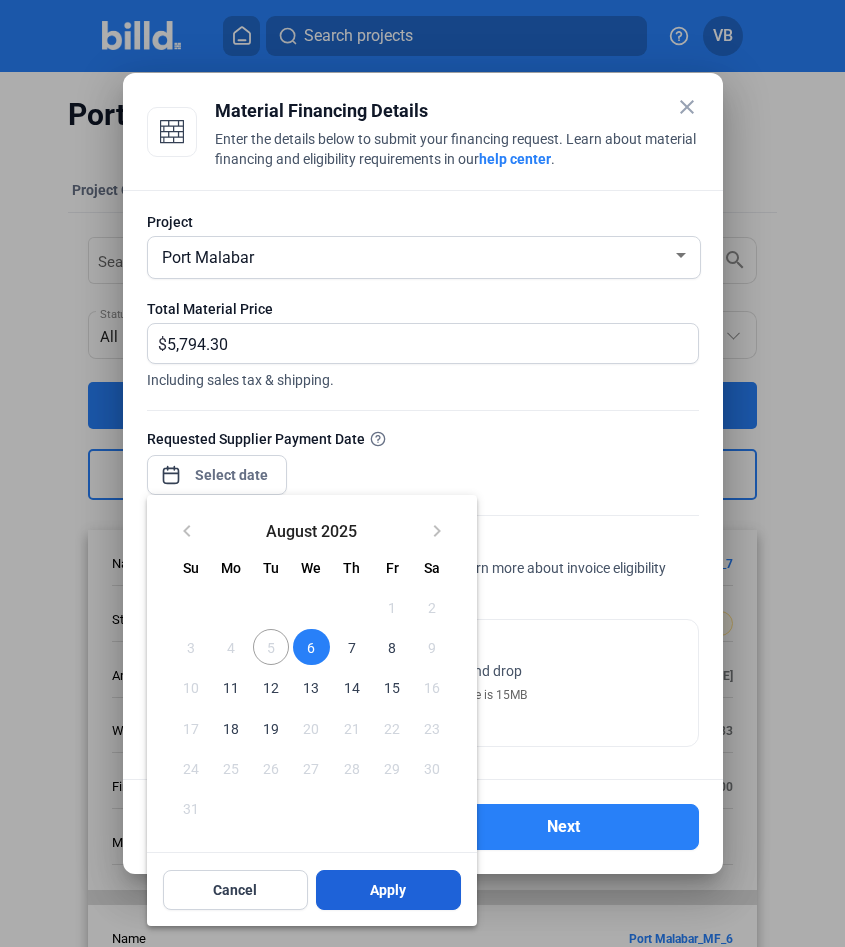 click on "Apply" at bounding box center [388, 890] 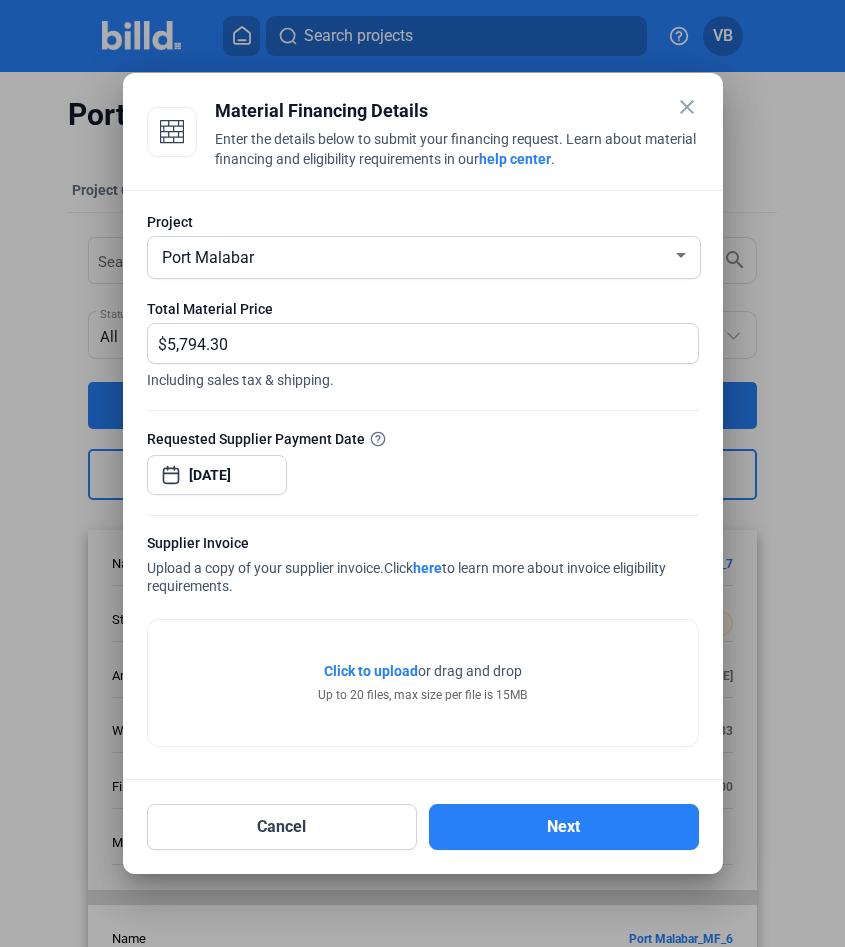 click on "Click to upload" 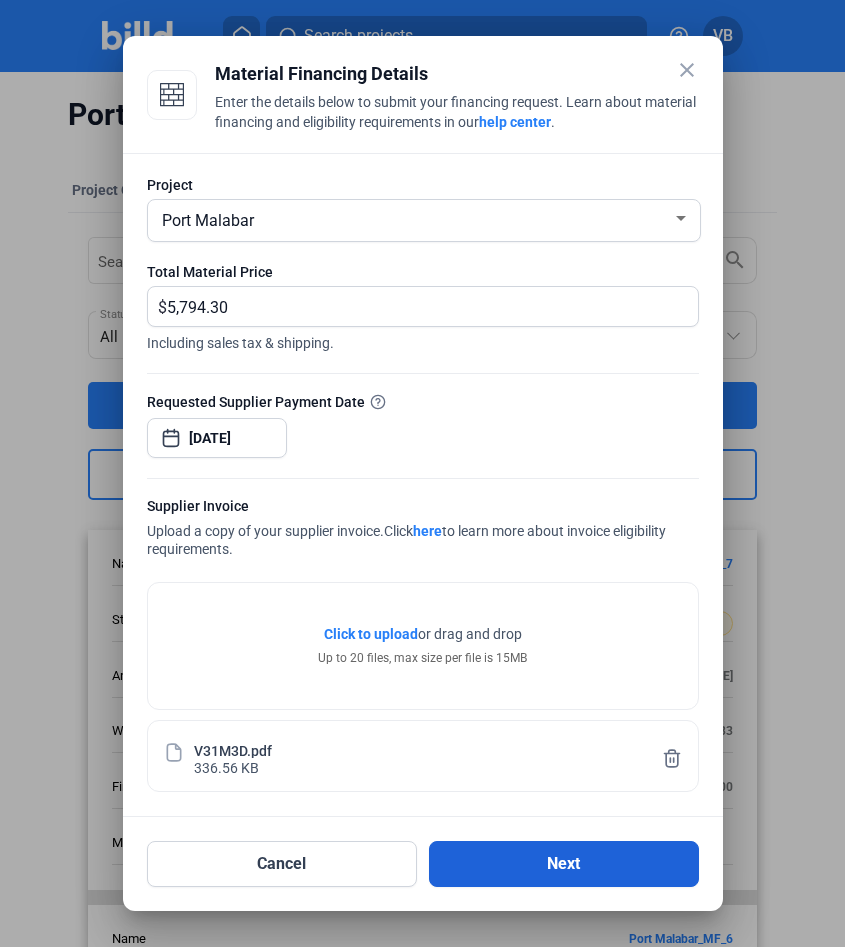 click on "Next" at bounding box center [564, 864] 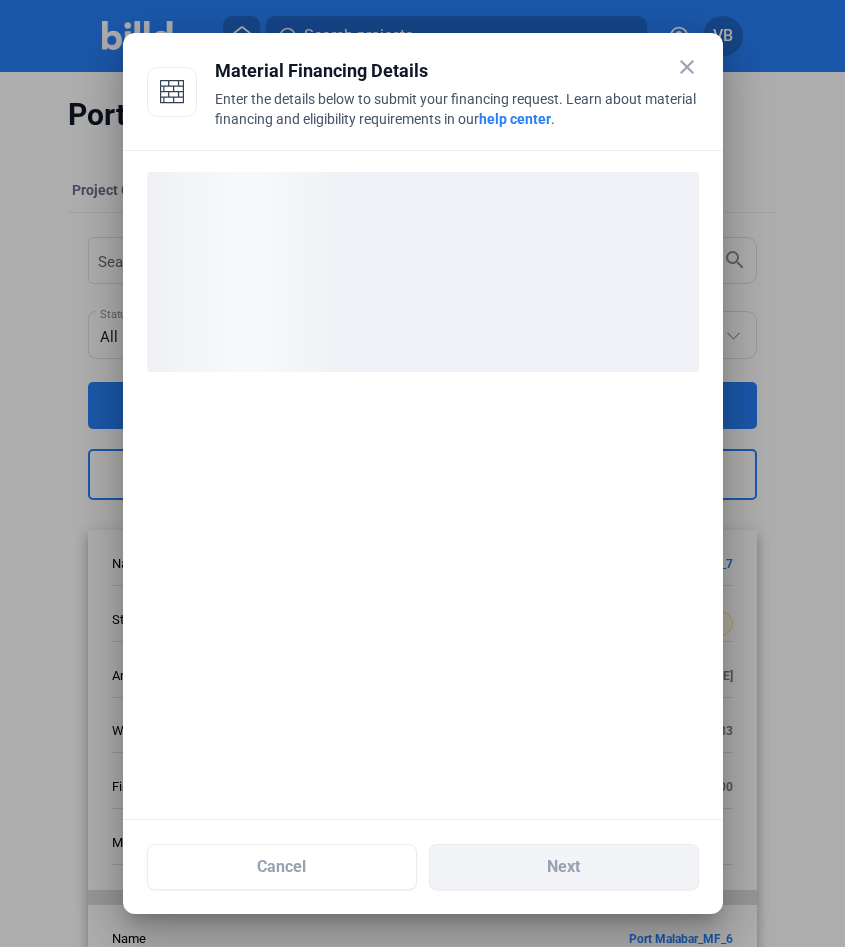 click at bounding box center [423, 485] 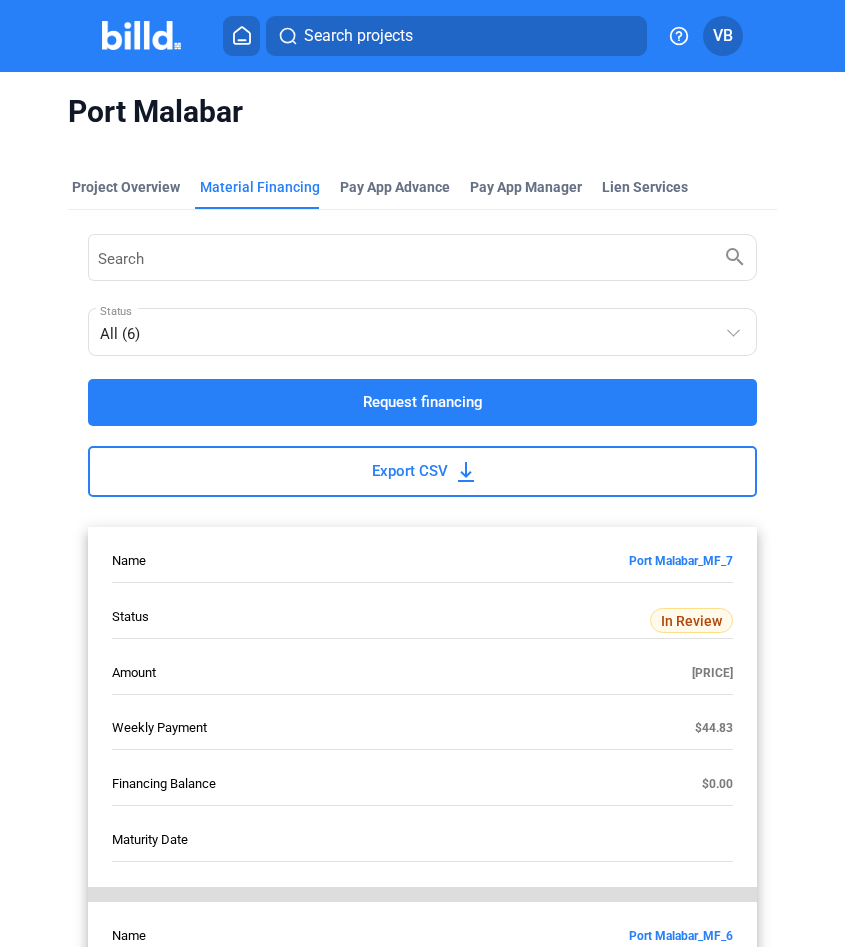 scroll, scrollTop: 0, scrollLeft: 0, axis: both 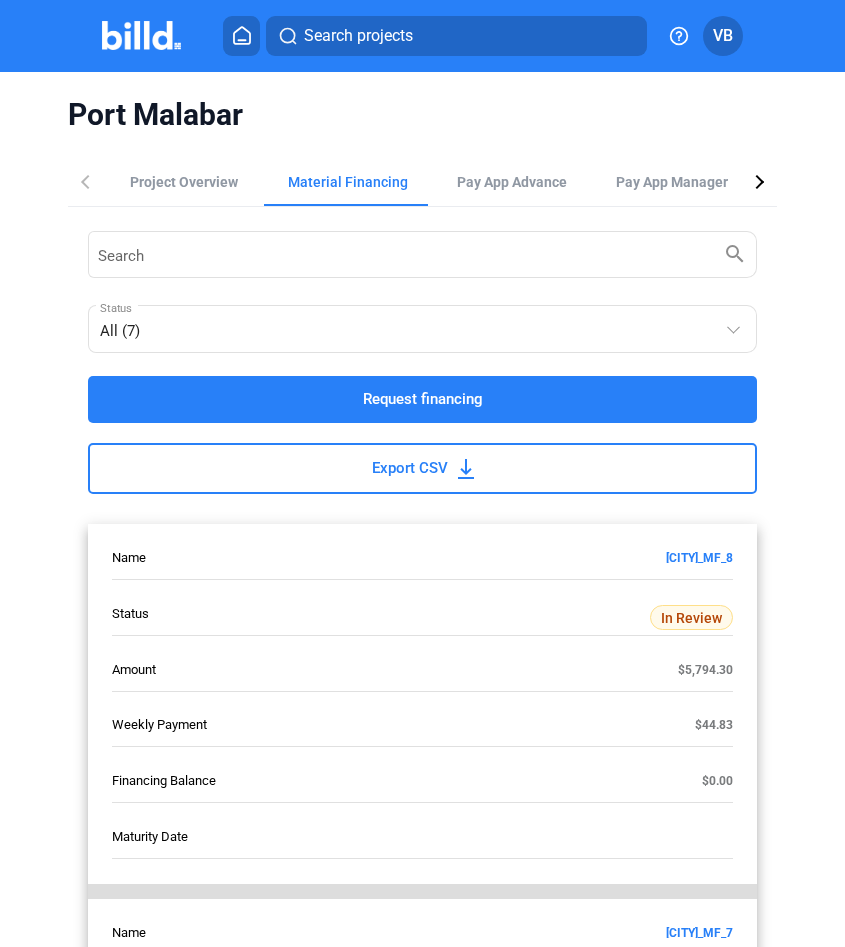 click on "[CITY]_MF_8" at bounding box center [423, 564] 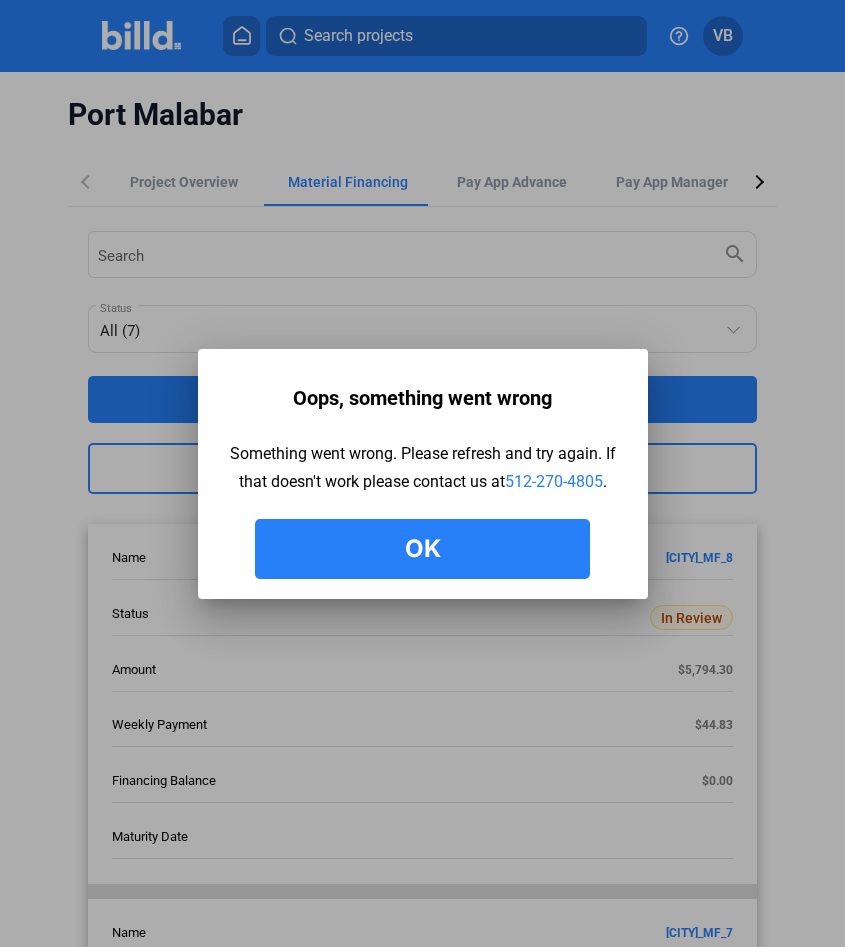 click on "Ok" at bounding box center (422, 549) 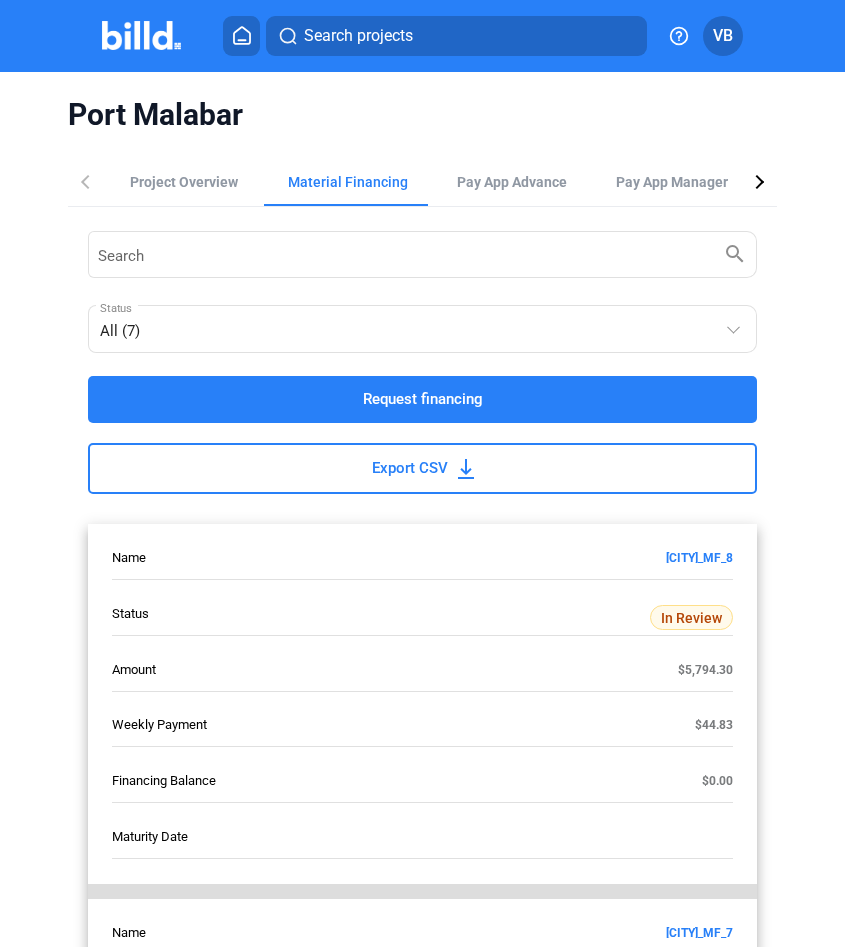 click on "Port Malabar Project Overview Material Financing Pay App Advance Pay App Manager Lien Services Search  search   All (7)  Status Request financing Export CSV Name  Status  Amount  Weekly Payment  Financing Balance  Maturity Date  Port Malabar_MF_8  In Review  $5,794.30 $44.83 $0.00 Port Malabar_MF_7  In Review  $5,794.30 $44.83 $0.00 Port Malabar_MF_6  In Review  $4,358.69 $33.72 $0.00 Port Malabar_MF_5  Approved  $9,320.07 $72.10 $9,320.07 12/3/25 Port Malabar_MF_4  Not Approved  $4,964.65 $38.41 $0.00 Port Malabar_MF_3  Approved  $4,964.65 $38.41 $4,986.09 11/22/25 Port Malabar_MF_1  Approved  $4,450.48 $34.43 $4,484.05 11/12/25 close" 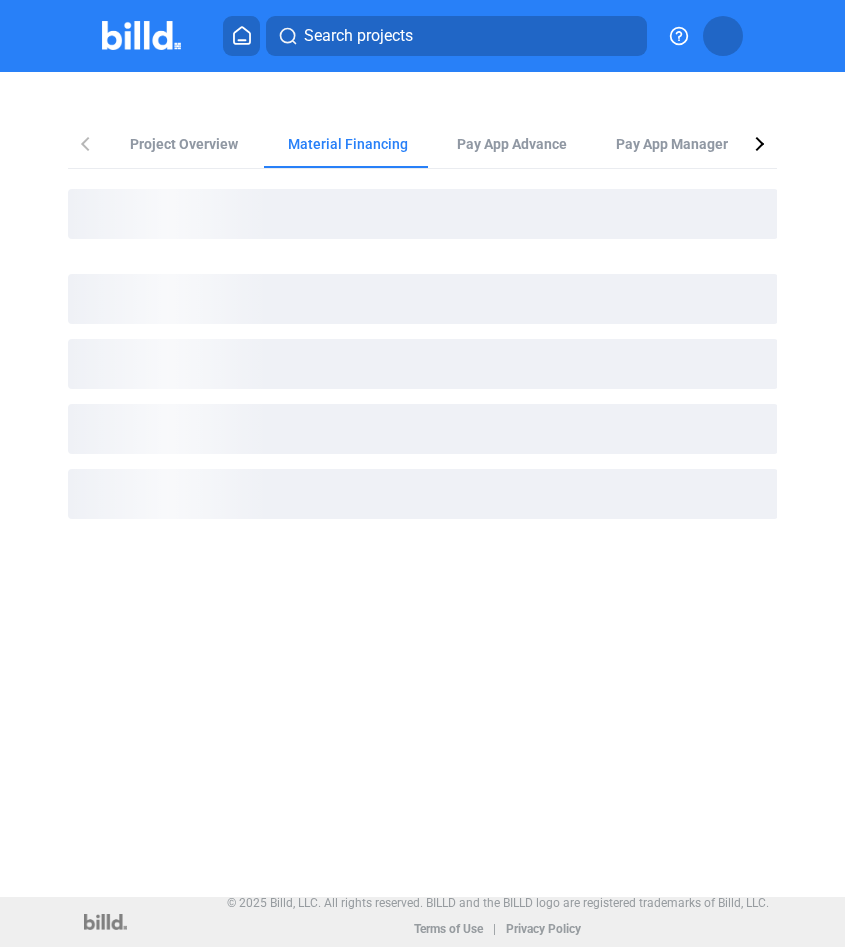 scroll, scrollTop: 0, scrollLeft: 0, axis: both 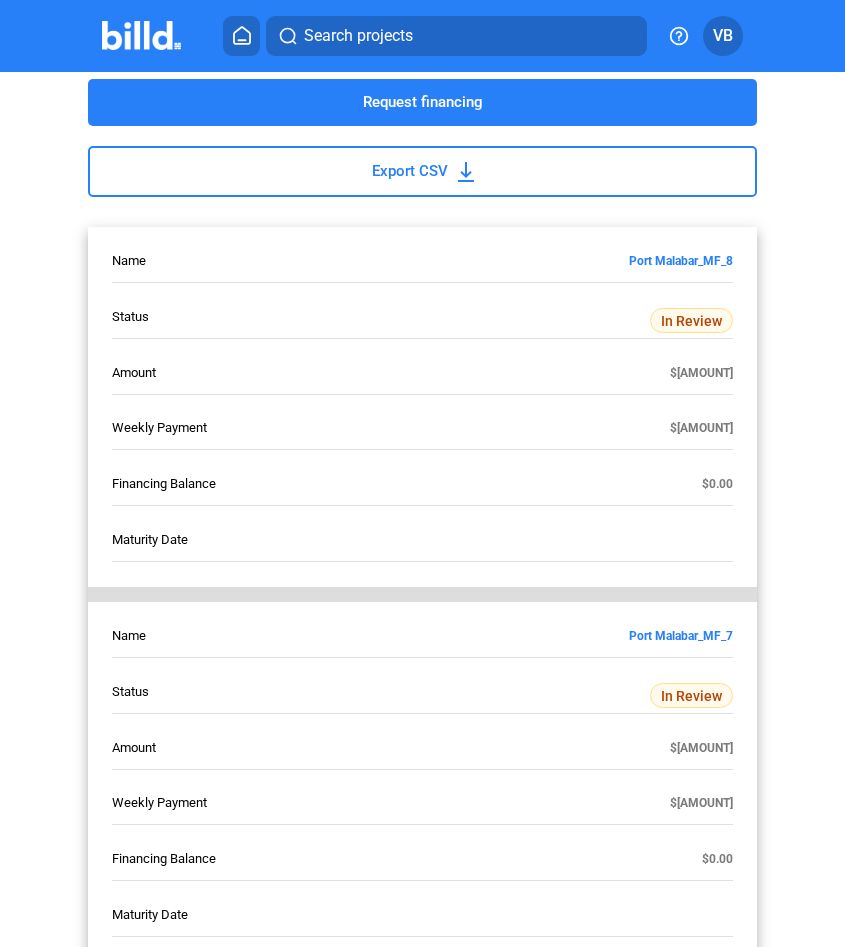 click on "Port Malabar_MF_8" at bounding box center (510, 259) 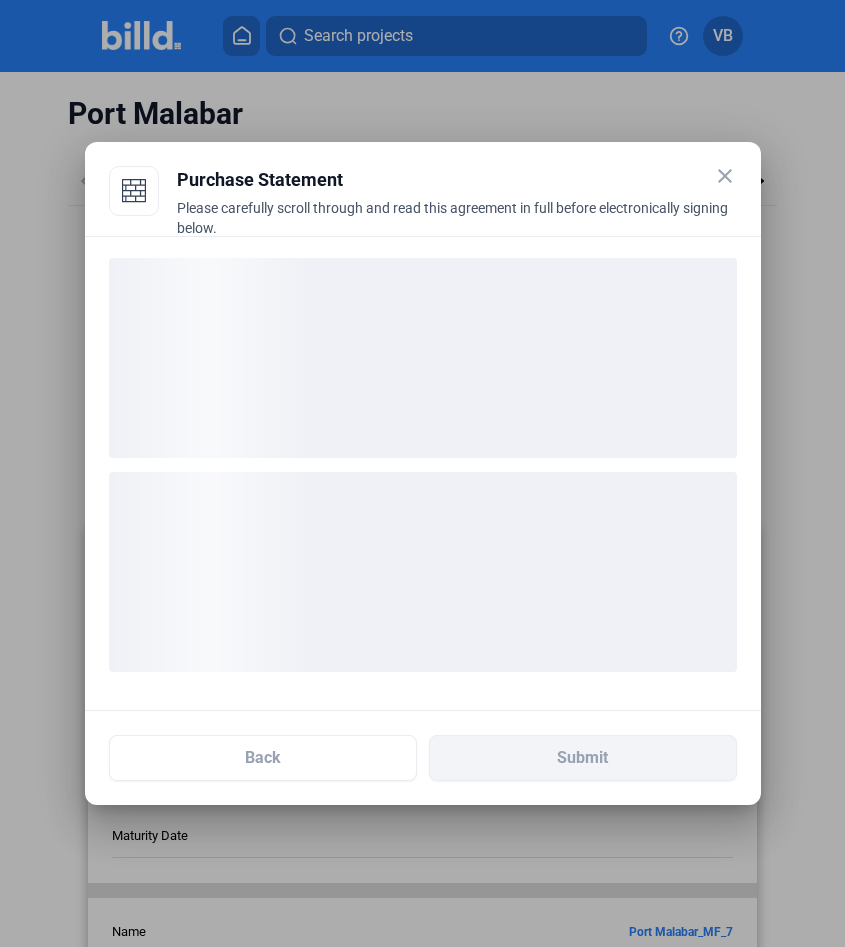 scroll, scrollTop: 297, scrollLeft: 0, axis: vertical 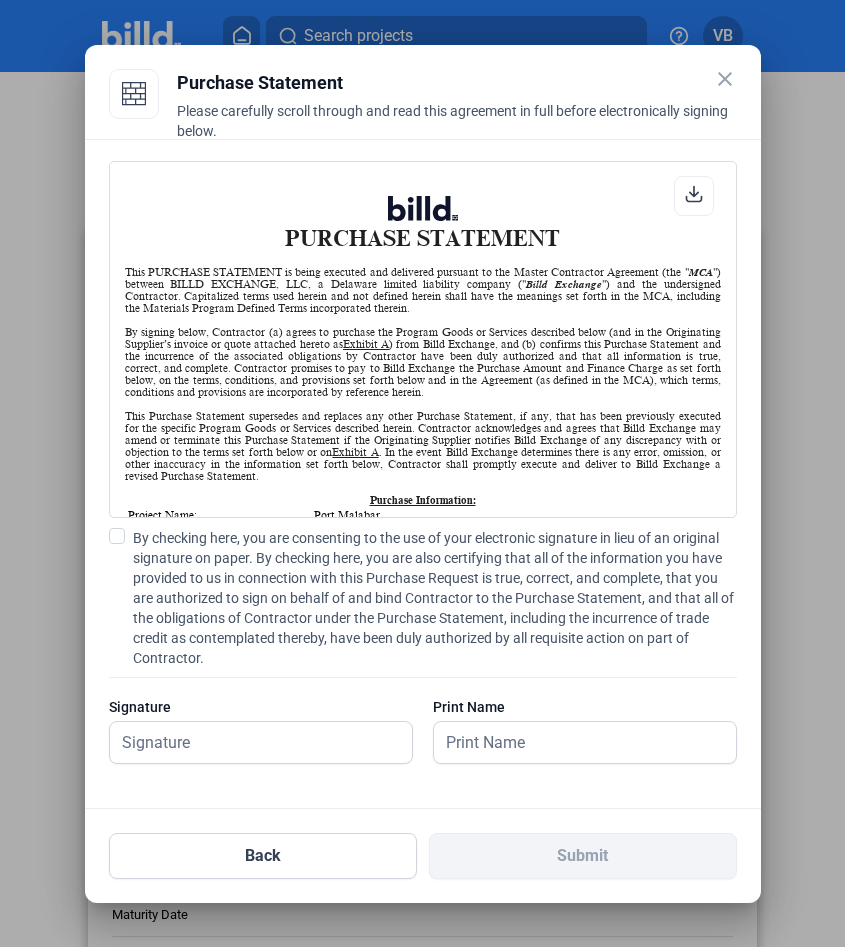 click on "By checking here, you are consenting to the use of your
electronic signature in lieu of an original signature on
paper. By checking here, you are also certifying that all of
the information you have provided to us in connection with
this Purchase Request is true, correct, and complete, that you
are authorized to sign on behalf of and bind Contractor to the
Purchase Statement, and that all of the obligations of
Contractor under the Purchase Statement, including the
incurrence of trade credit as contemplated thereby, have been
duly authorized by all requisite action on part of Contractor." at bounding box center [435, 598] 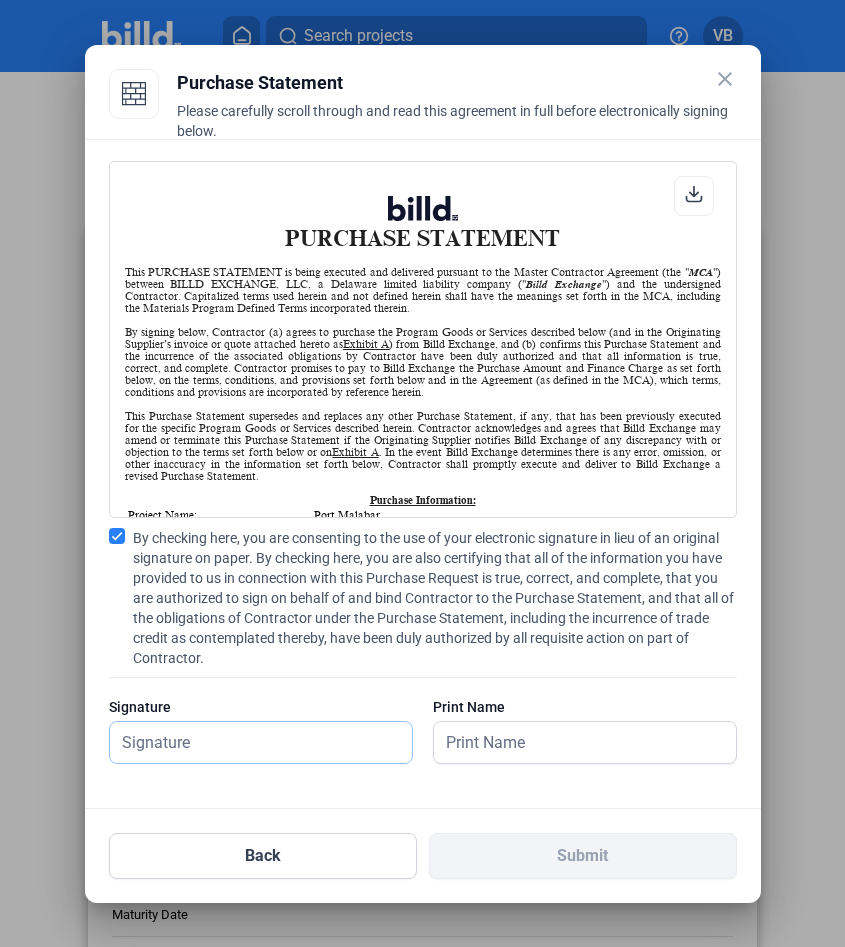 click at bounding box center [251, 742] 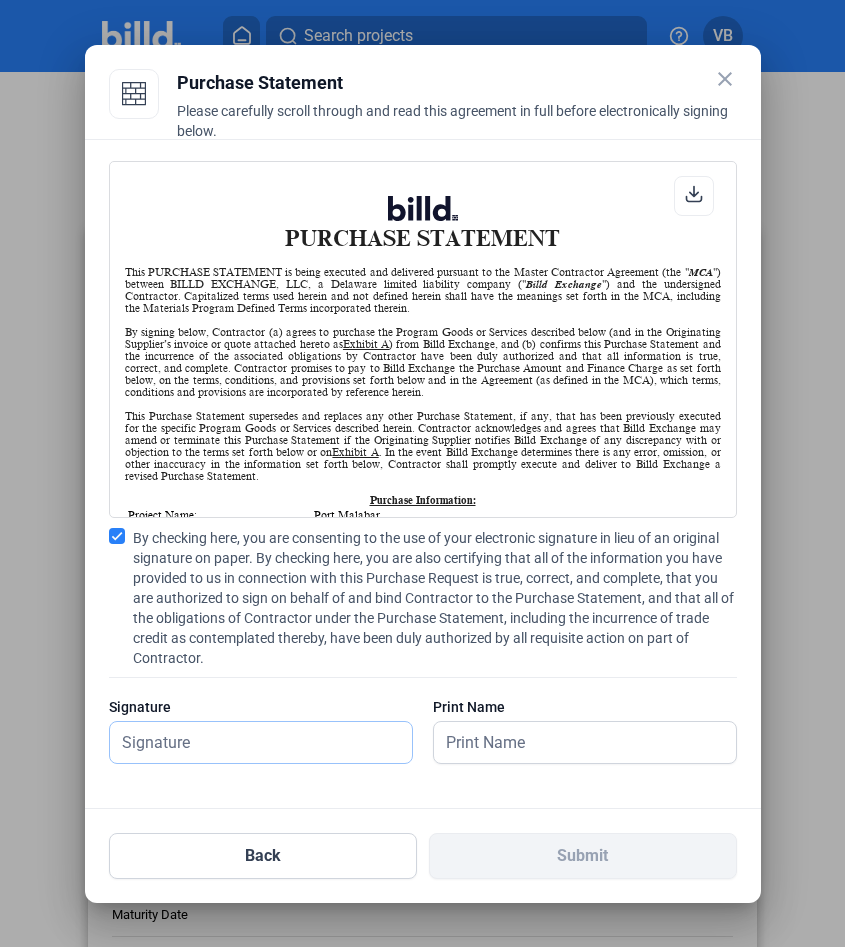 type on "[FIRST] [LAST]" 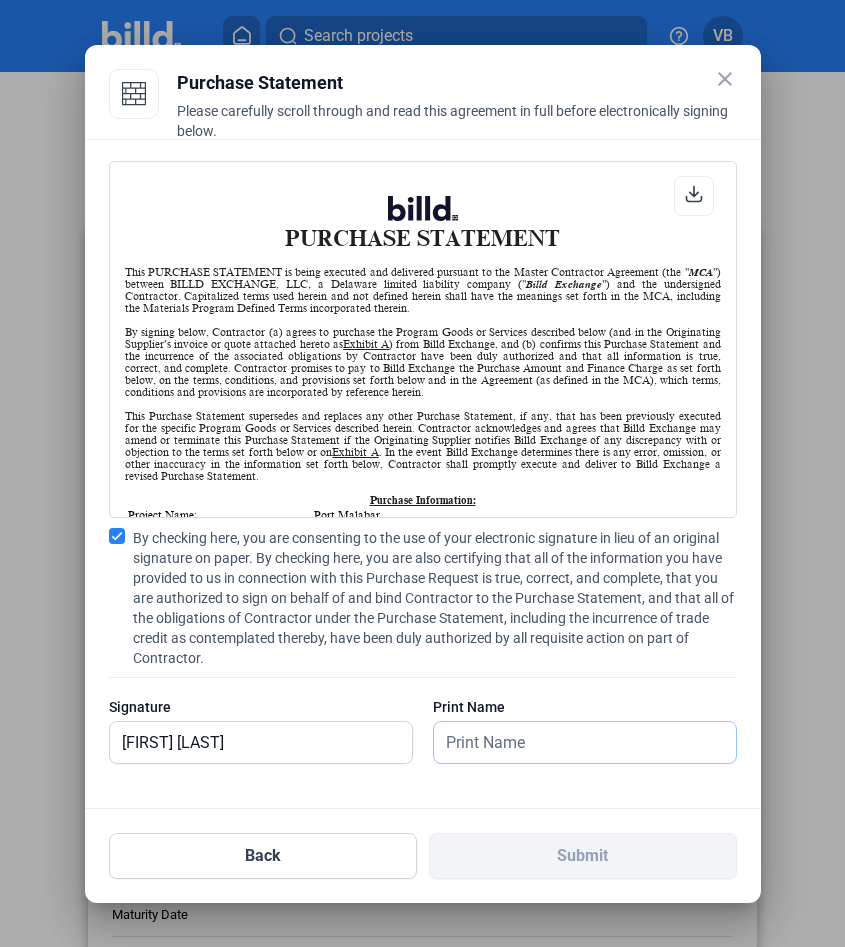 type on "[FIRST] [LAST]" 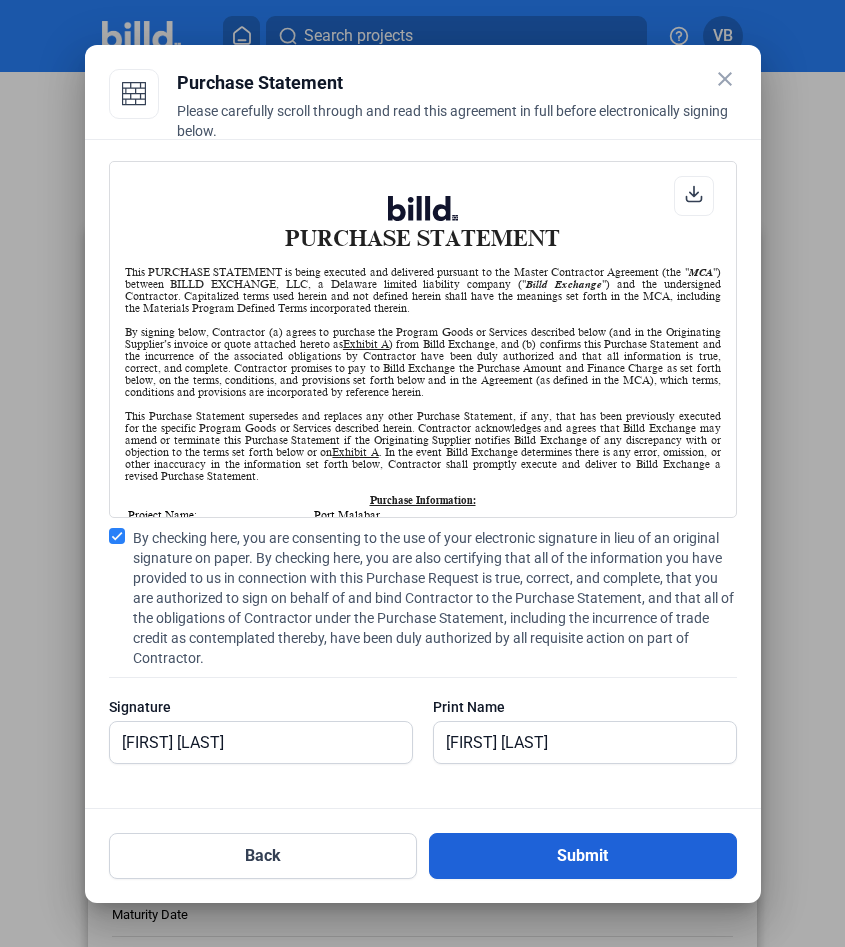 click on "Submit" at bounding box center [583, 856] 